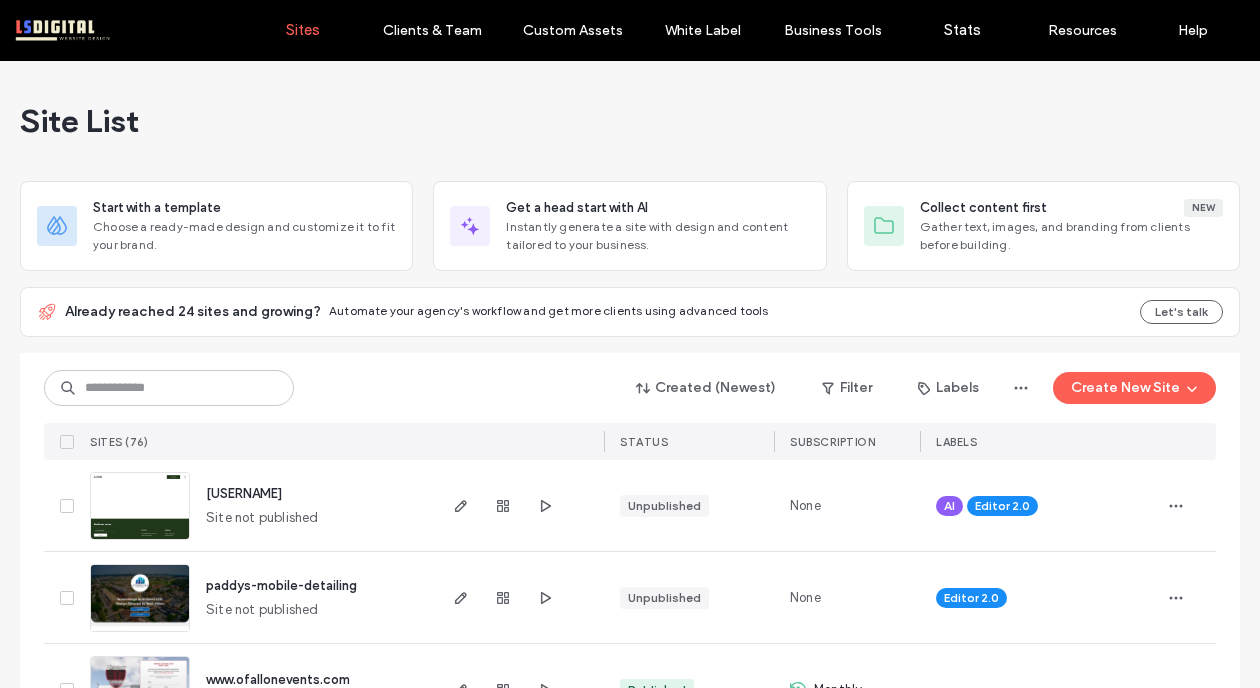 scroll, scrollTop: 0, scrollLeft: 0, axis: both 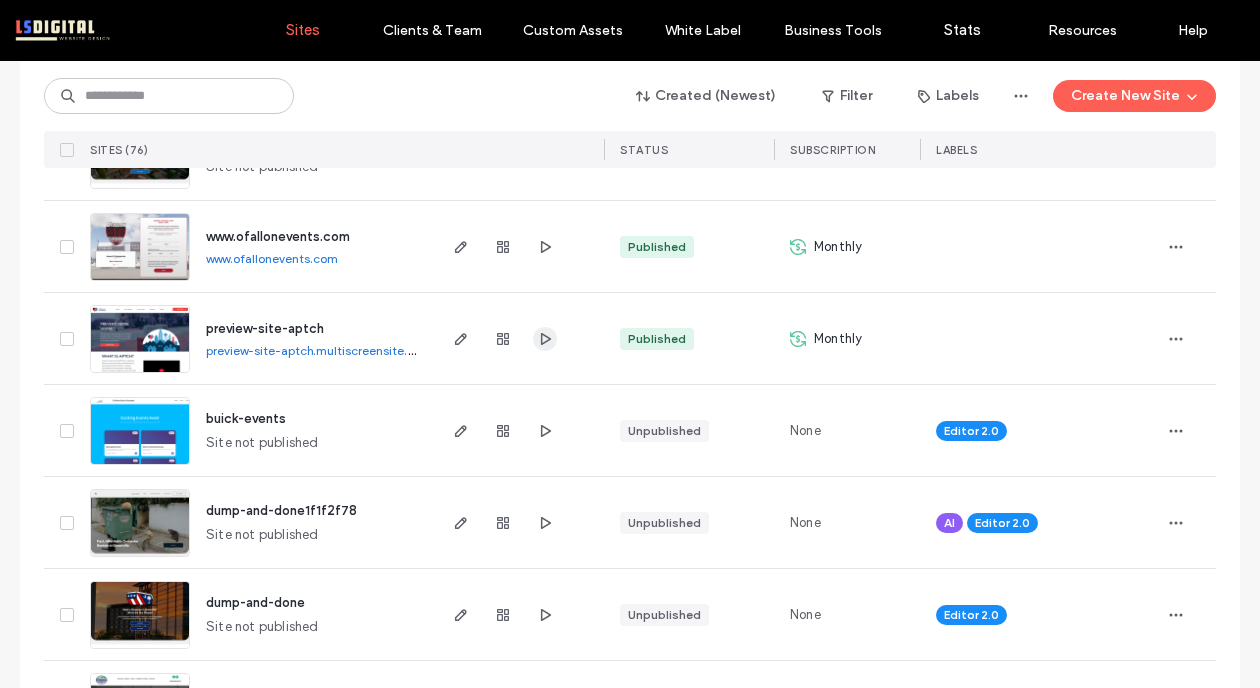 click at bounding box center [545, 339] 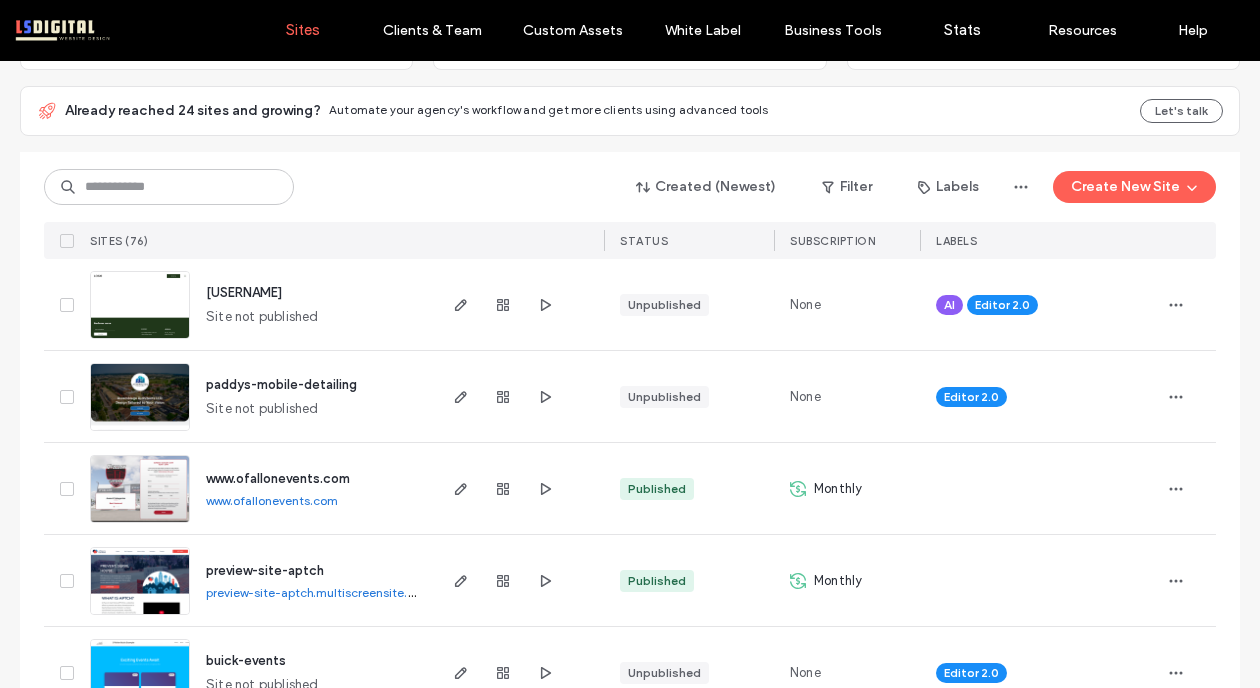 scroll, scrollTop: 0, scrollLeft: 0, axis: both 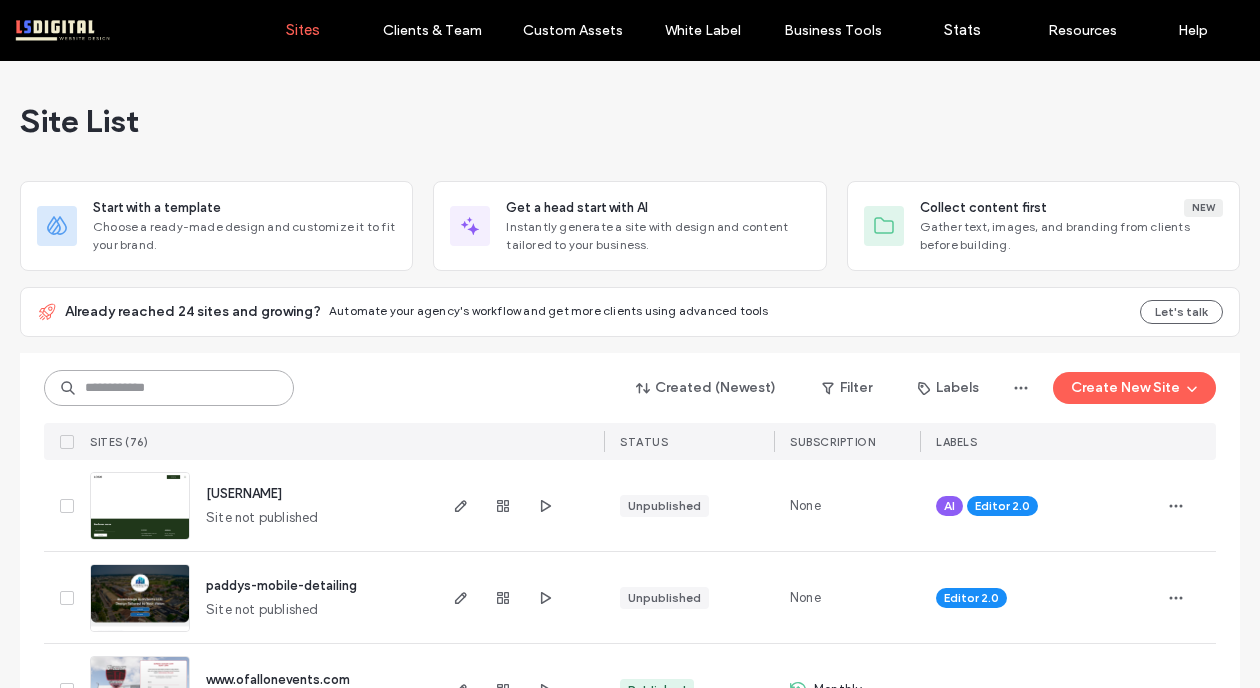 click at bounding box center (169, 388) 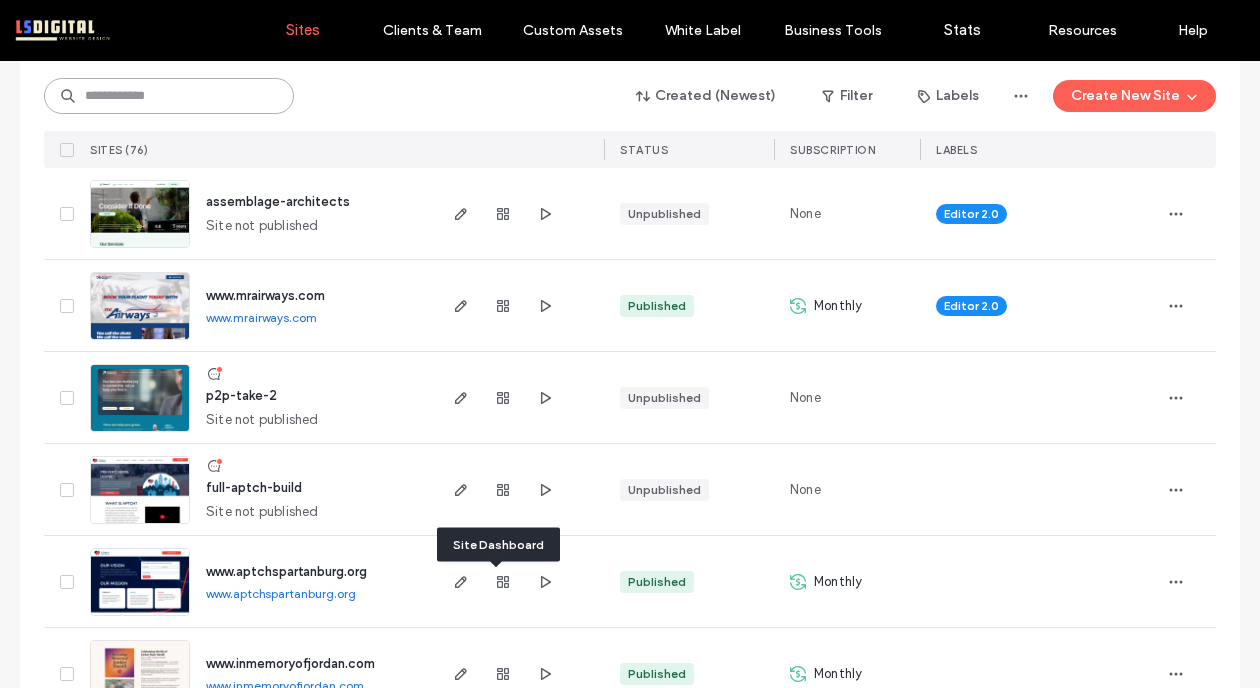 scroll, scrollTop: 1300, scrollLeft: 0, axis: vertical 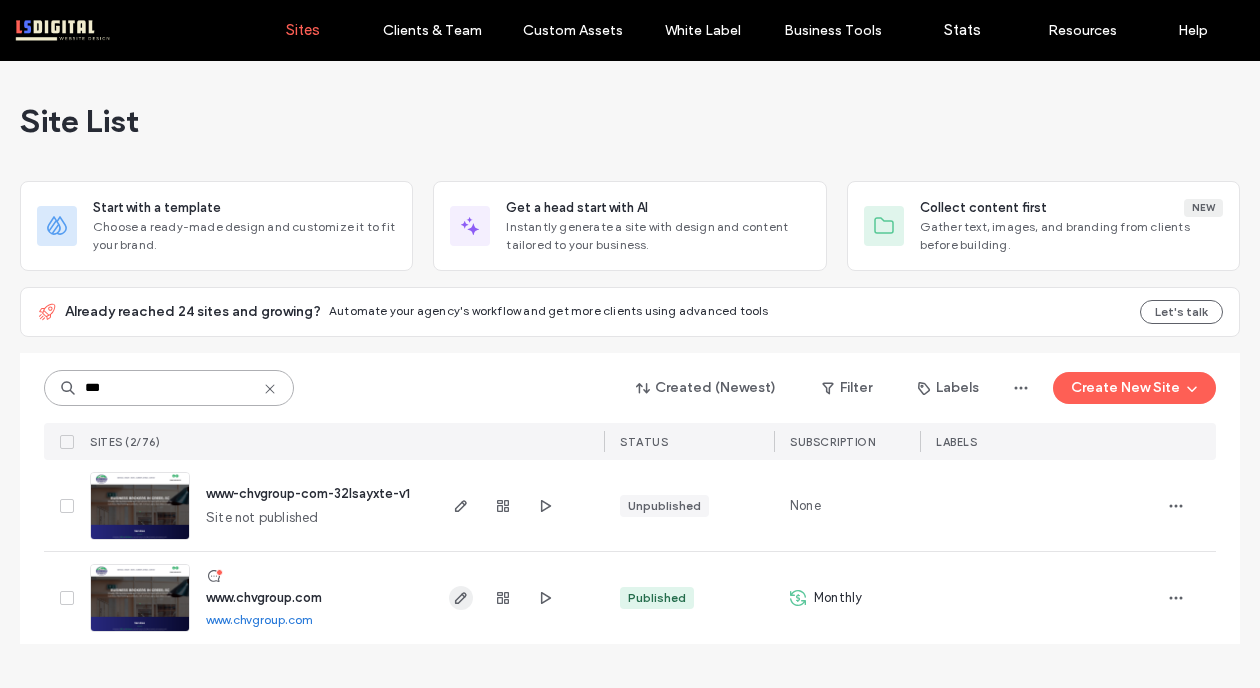 type on "***" 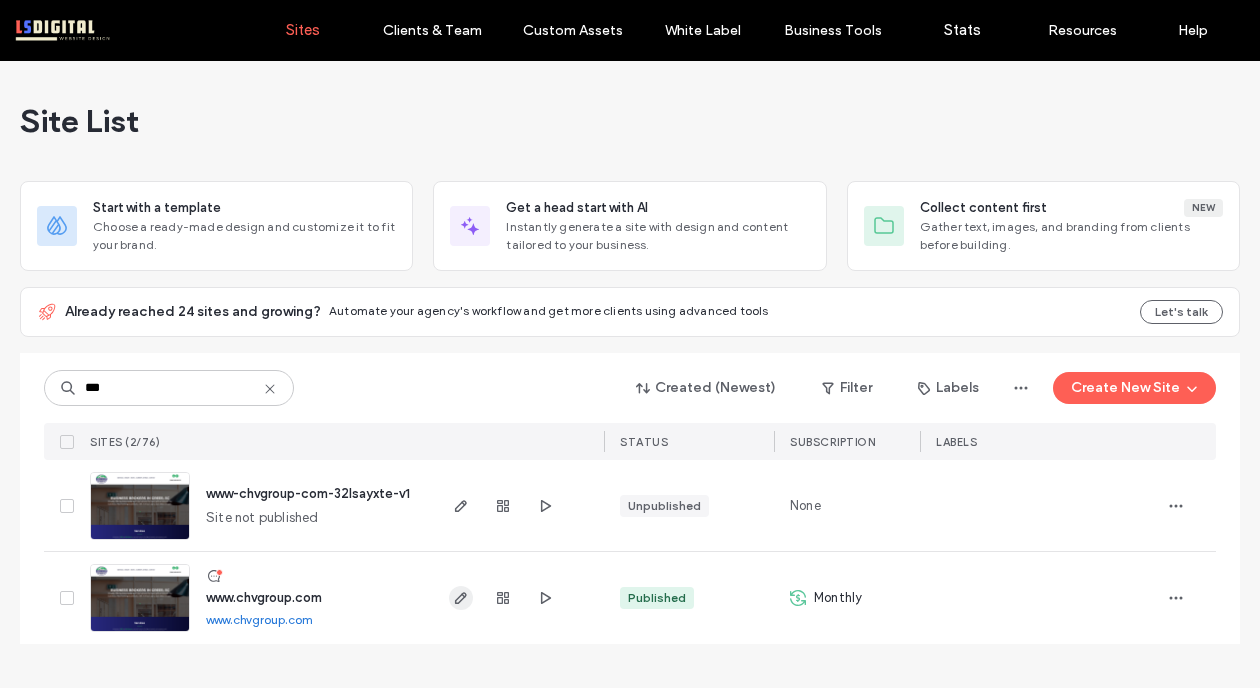click 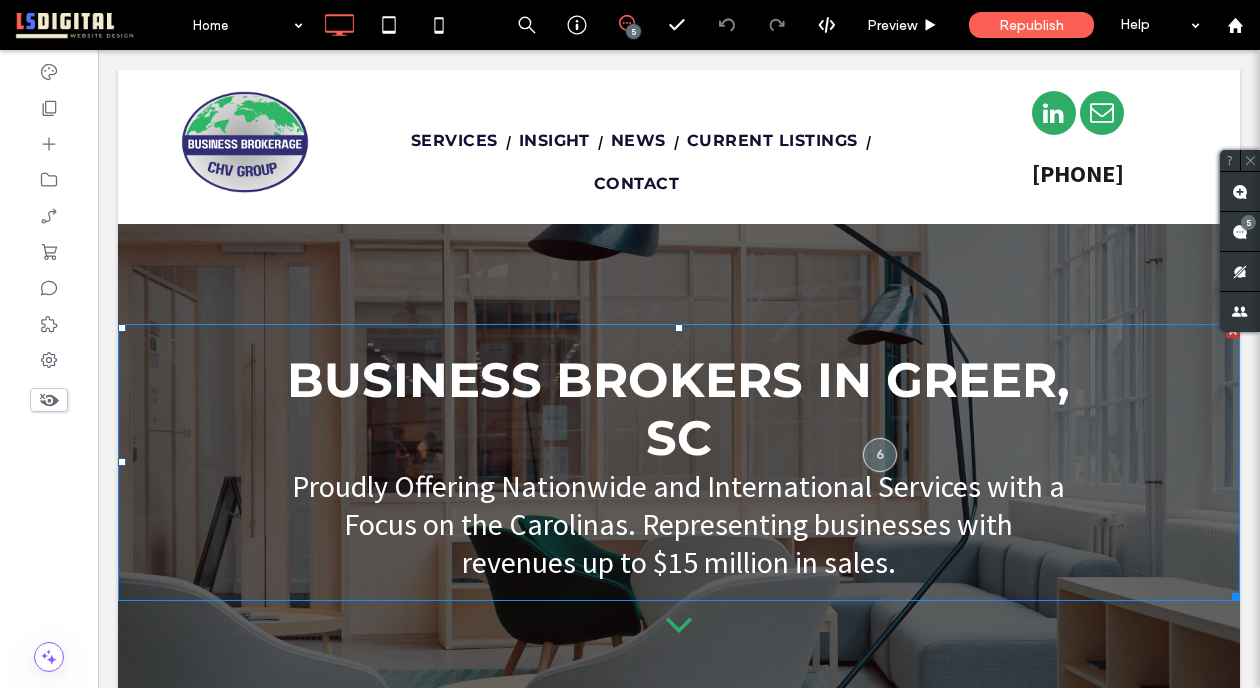 scroll, scrollTop: 0, scrollLeft: 0, axis: both 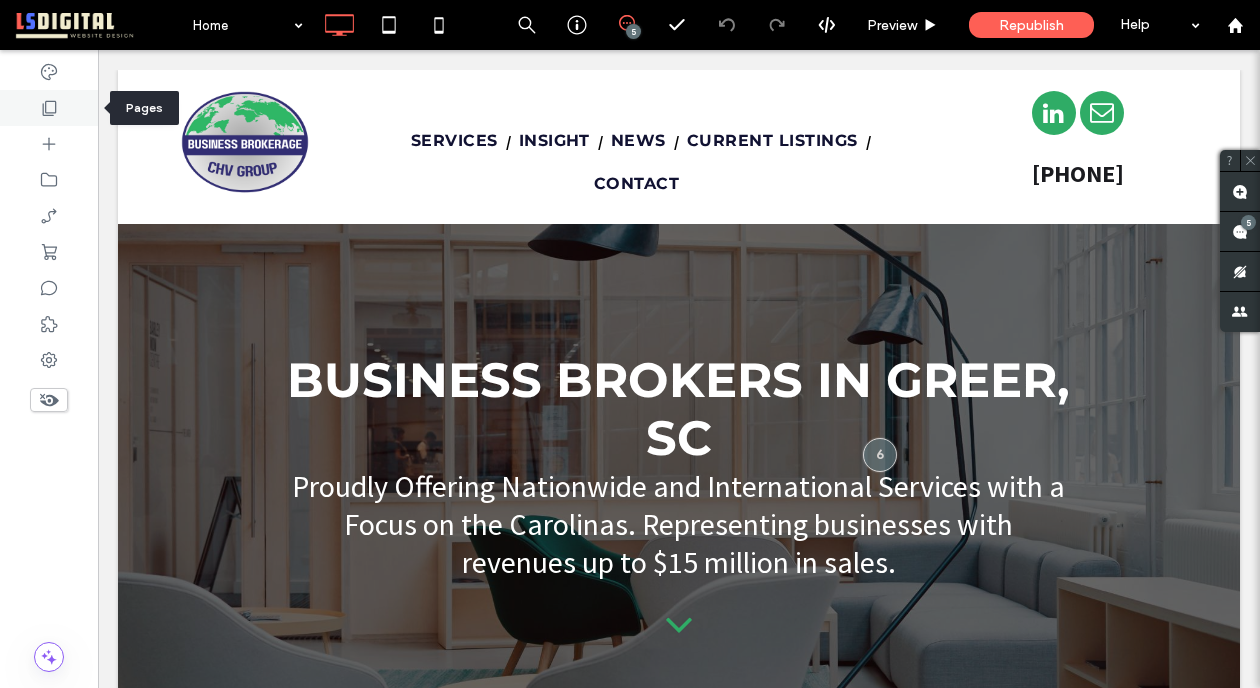 click at bounding box center (49, 108) 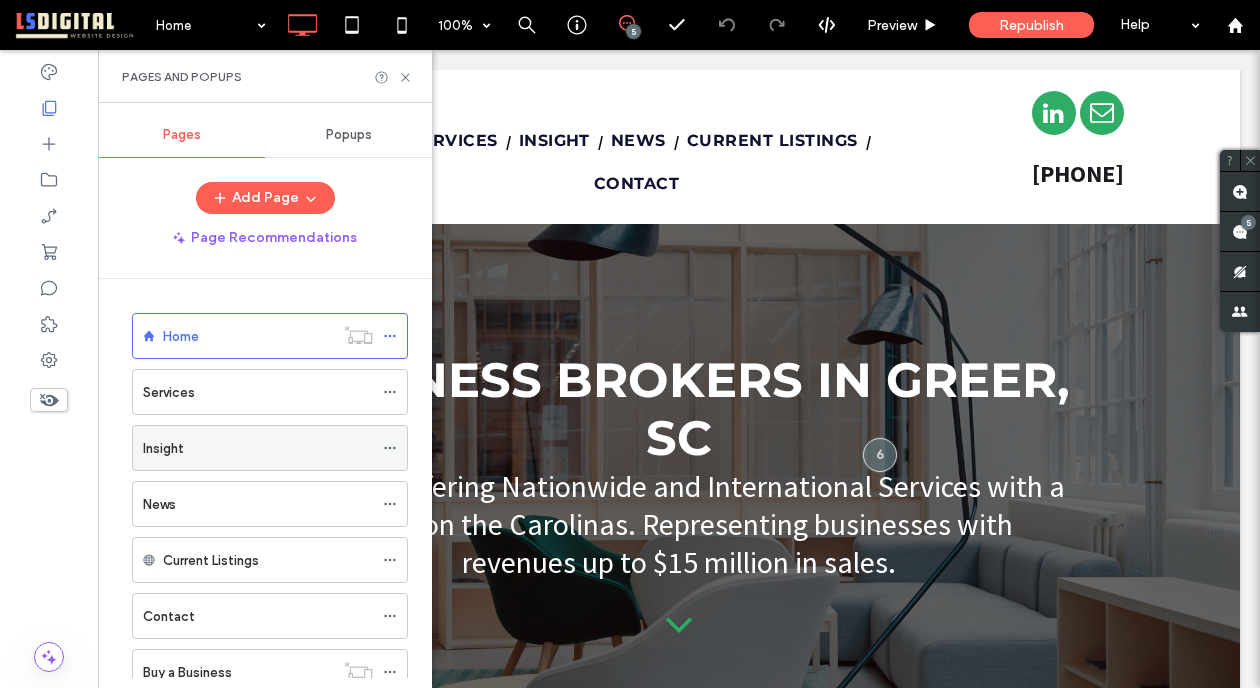 scroll, scrollTop: 160, scrollLeft: 0, axis: vertical 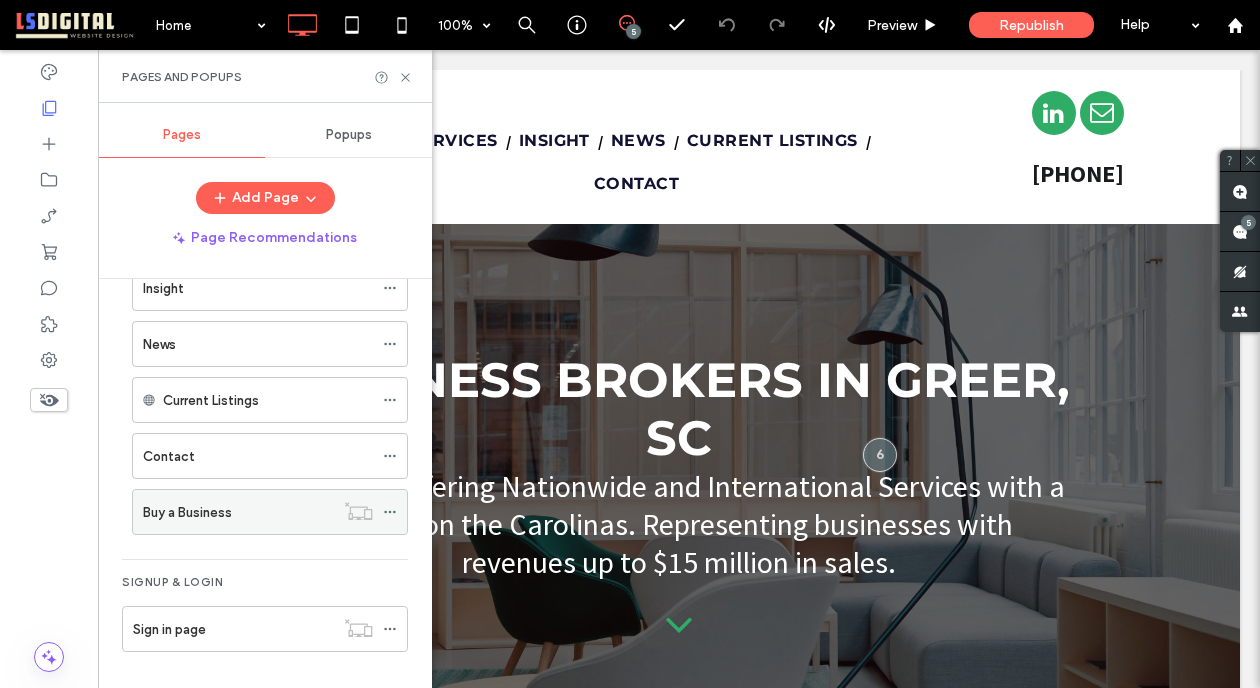 click on "Buy a Business" at bounding box center [238, 512] 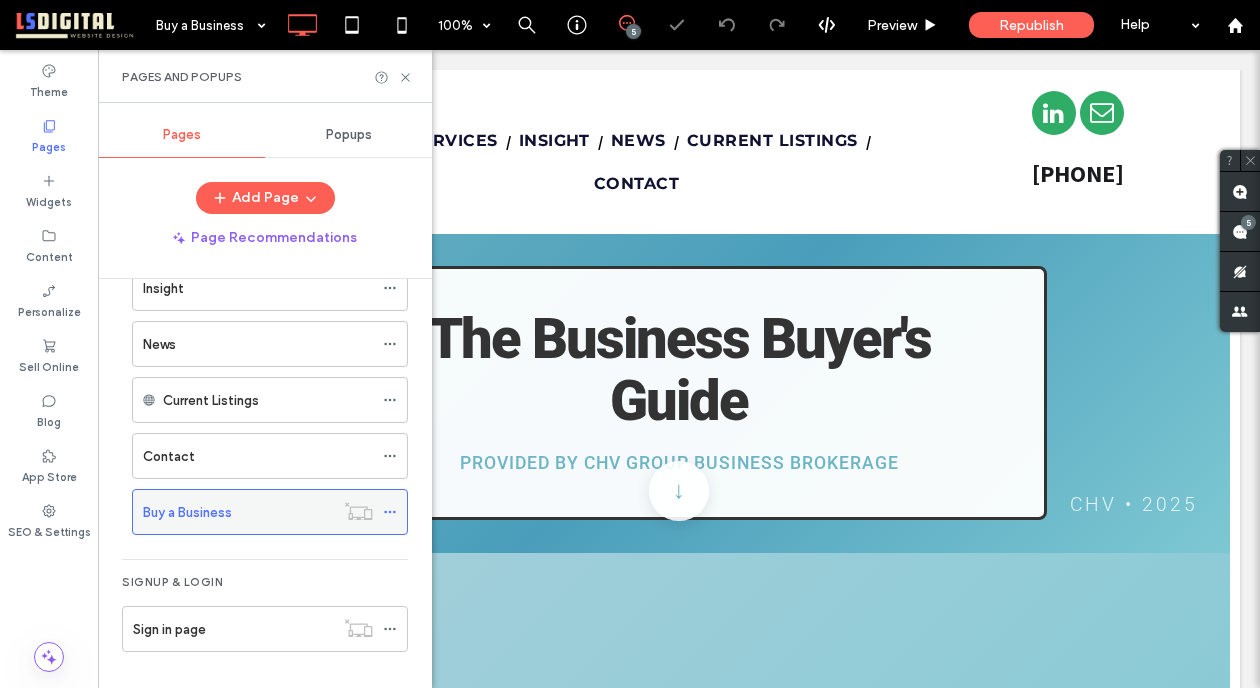 scroll, scrollTop: 0, scrollLeft: 0, axis: both 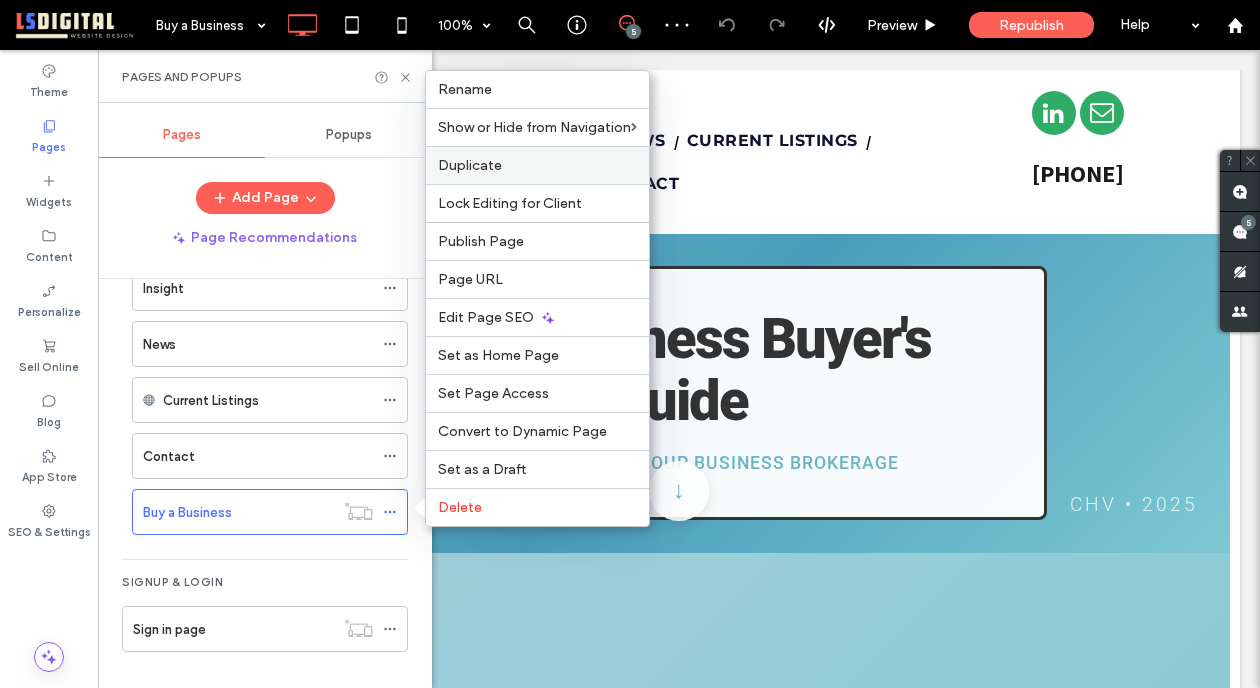 click on "Duplicate" at bounding box center [537, 165] 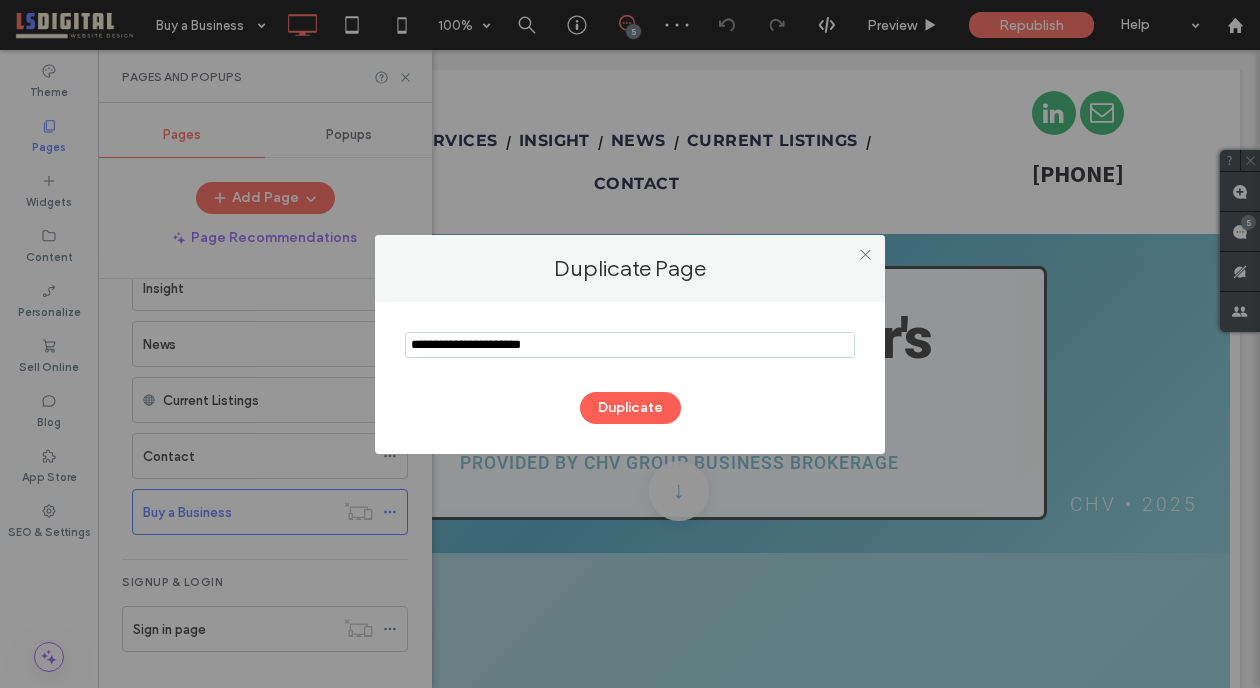 drag, startPoint x: 582, startPoint y: 353, endPoint x: 460, endPoint y: 275, distance: 144.80331 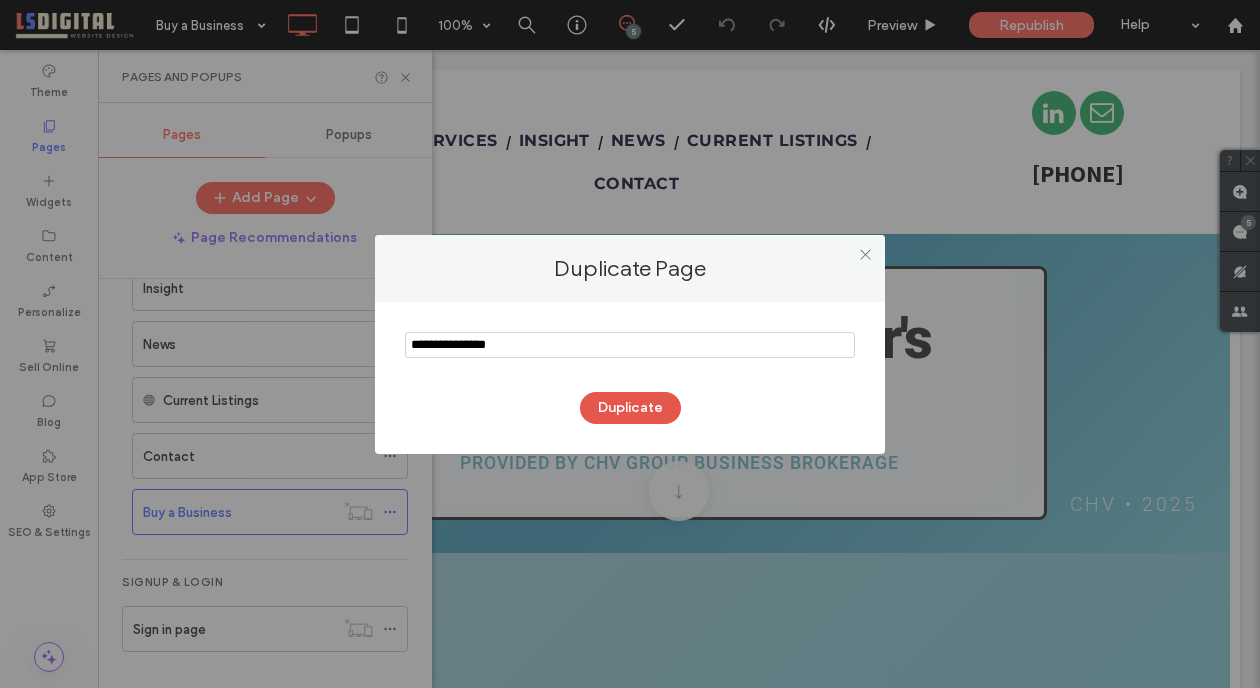 type on "**********" 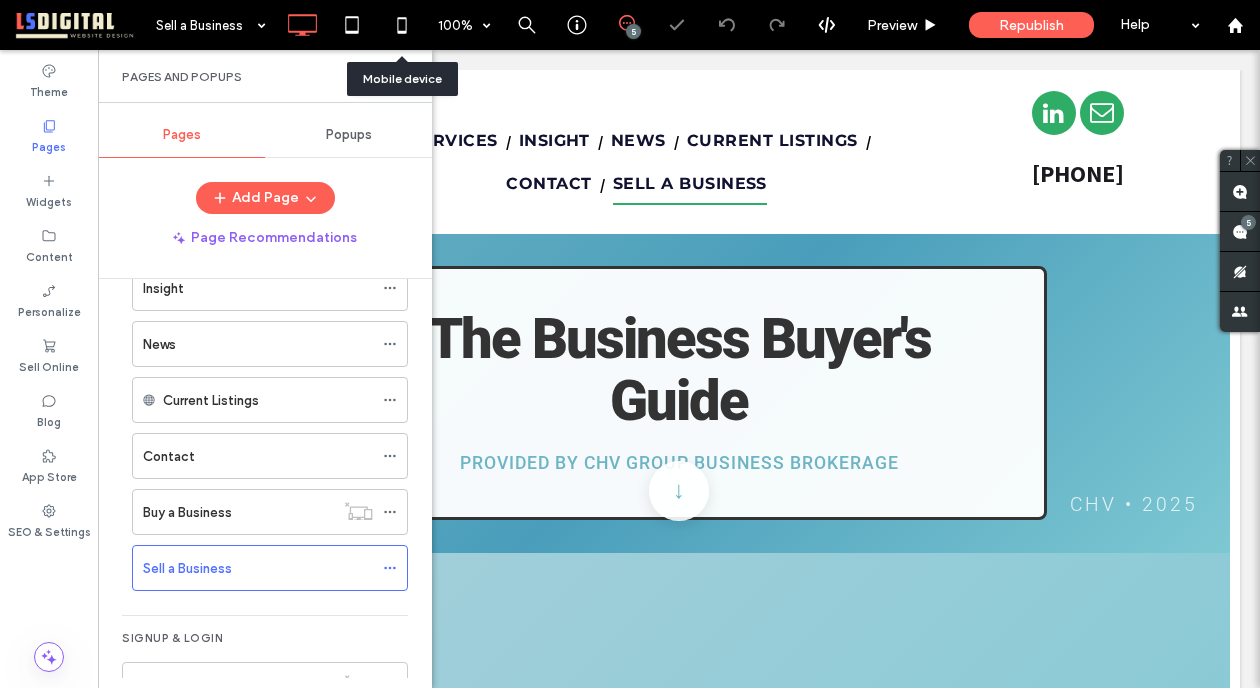 scroll, scrollTop: 0, scrollLeft: 0, axis: both 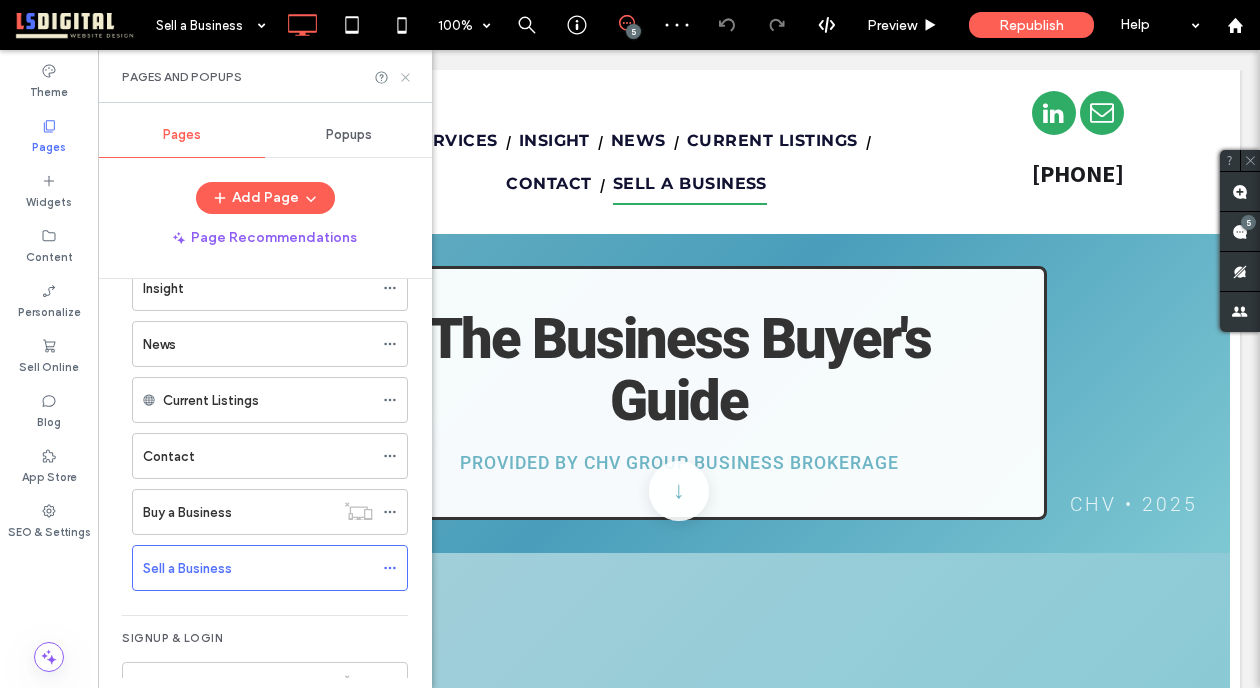 drag, startPoint x: 405, startPoint y: 77, endPoint x: 307, endPoint y: 30, distance: 108.68762 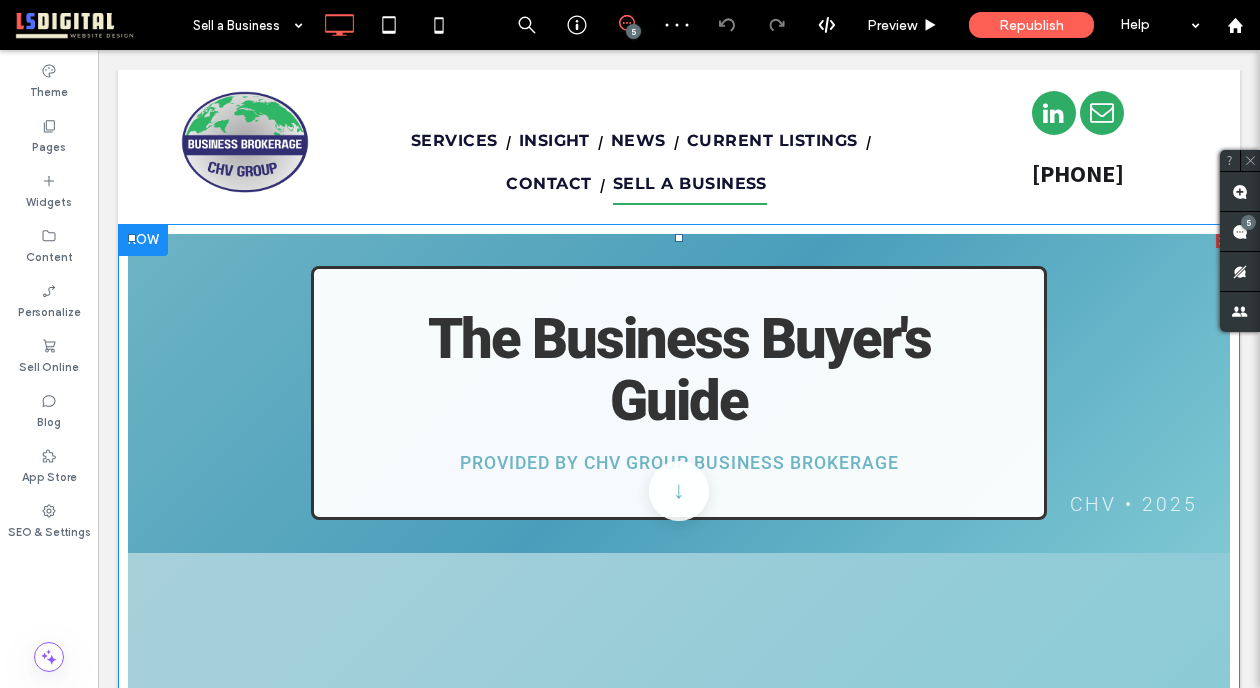 click at bounding box center (679, 1965) 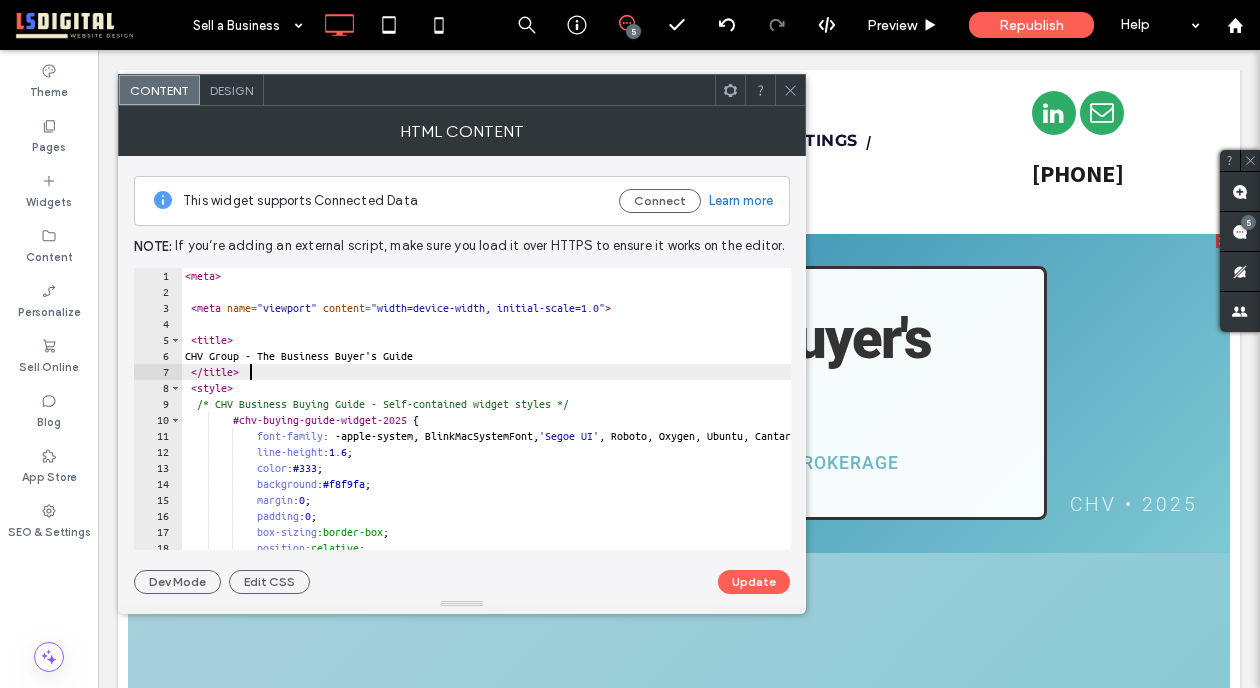 type on "**********" 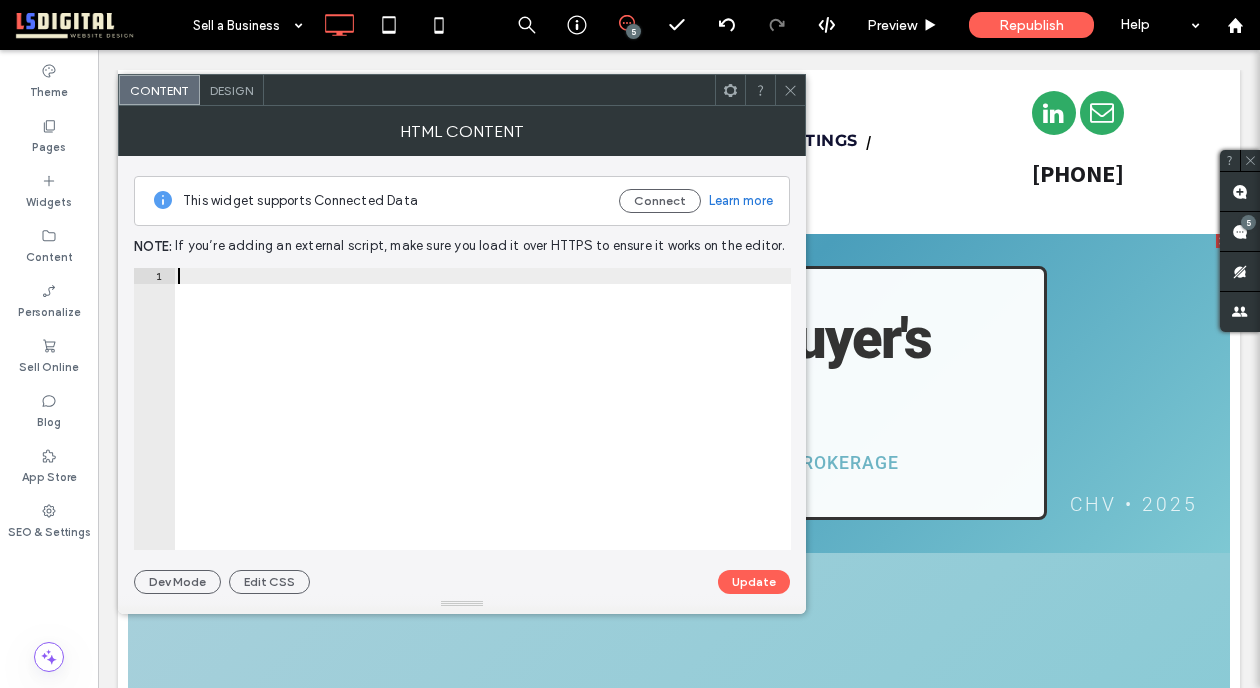 type on "*******" 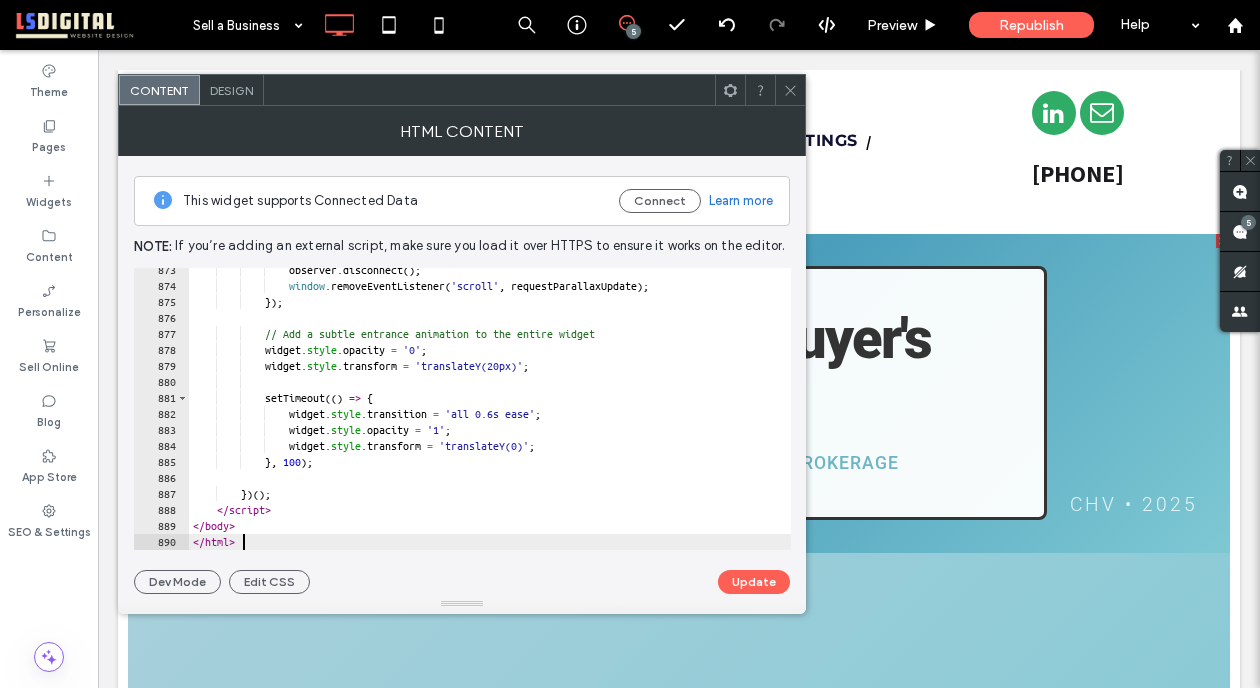 click on "Update" at bounding box center [754, 582] 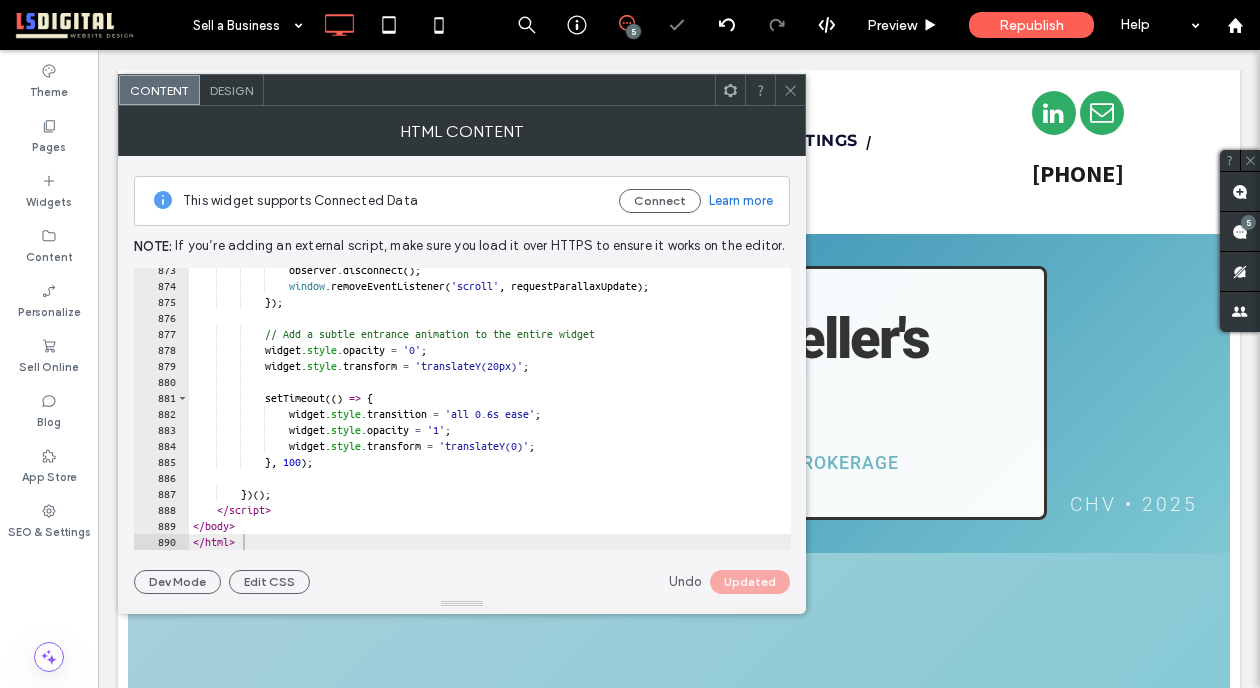 click 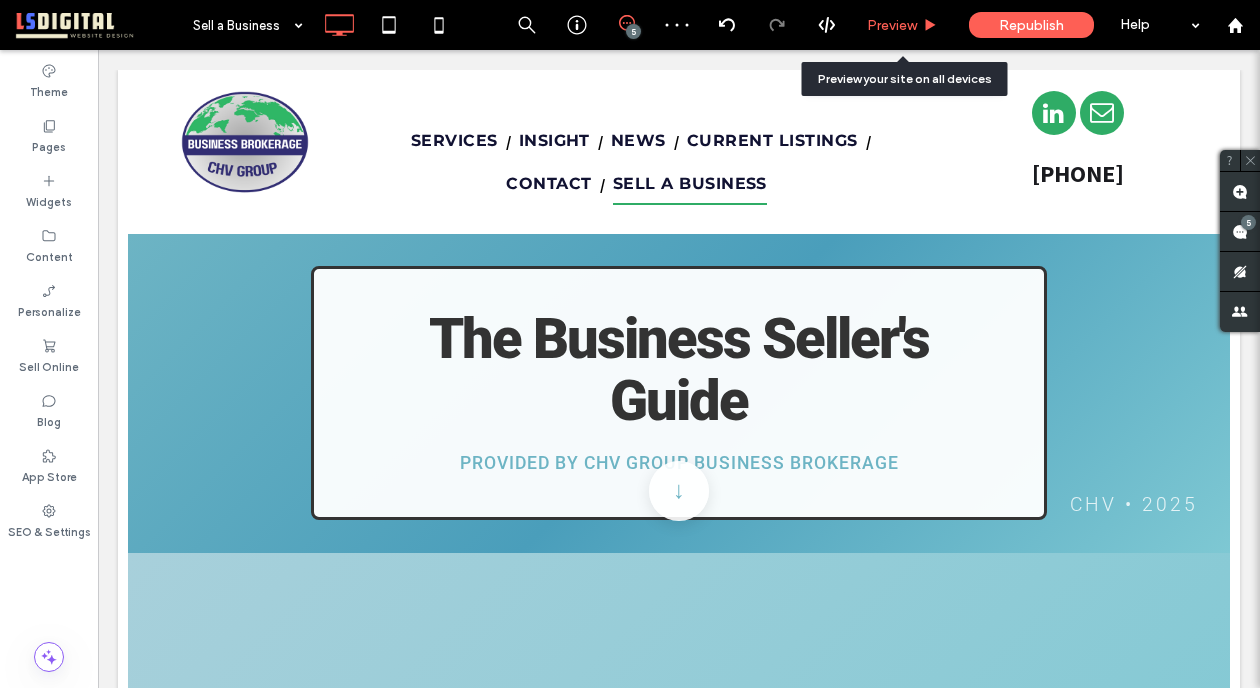 click on "Preview" at bounding box center (892, 25) 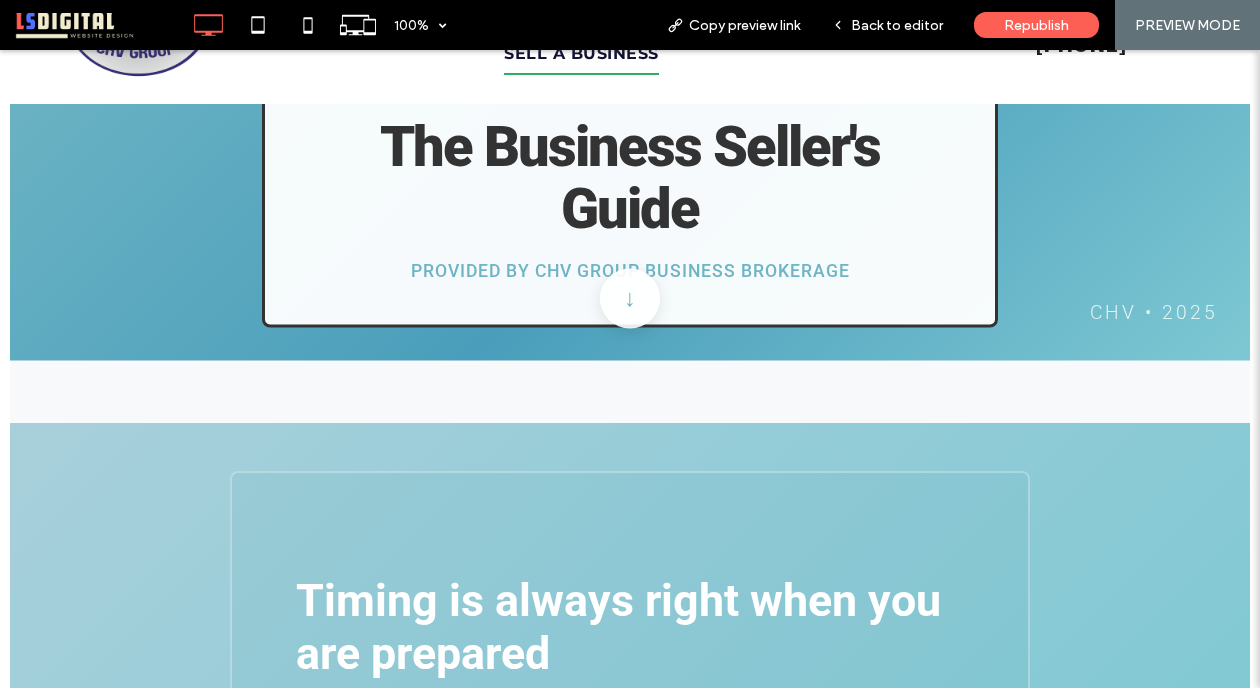 scroll, scrollTop: 148, scrollLeft: 0, axis: vertical 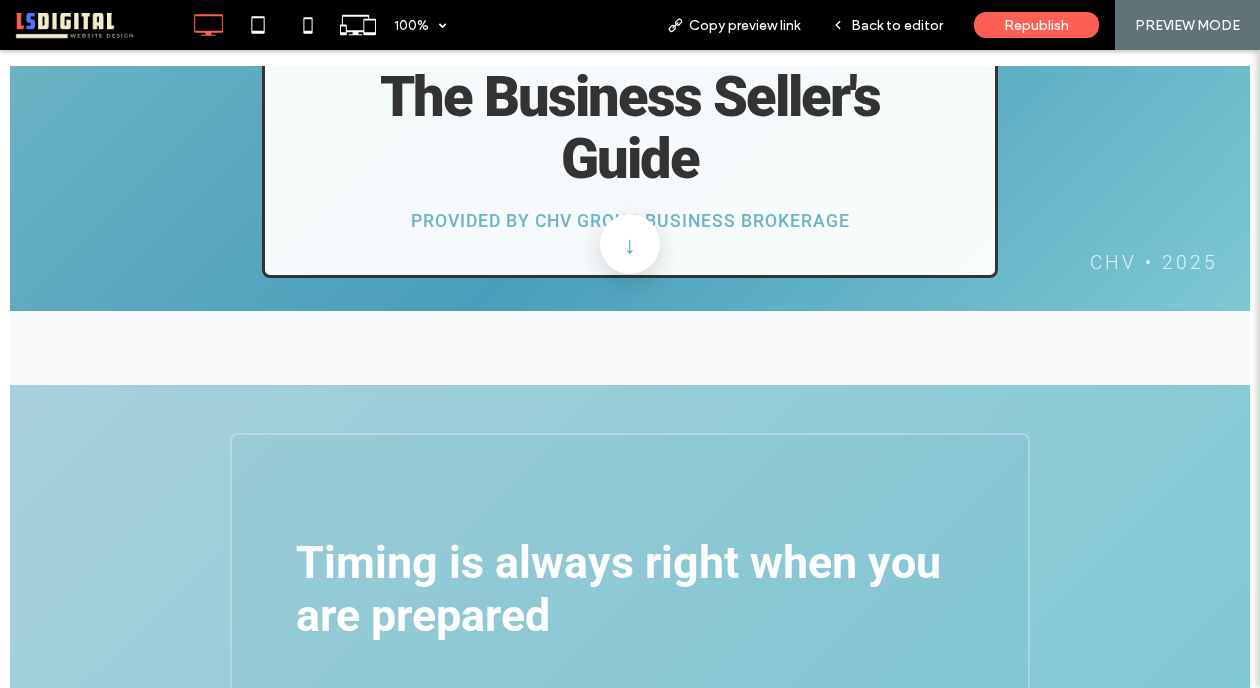 click at bounding box center [630, 244] 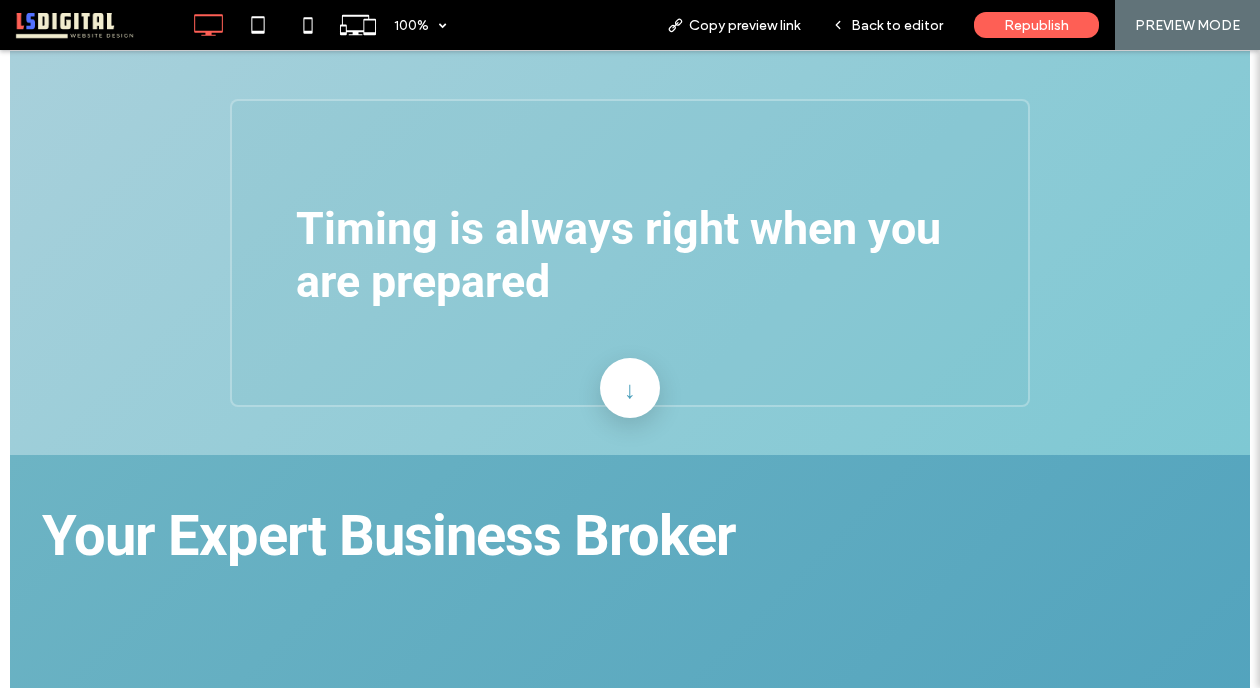 click at bounding box center (630, 389) 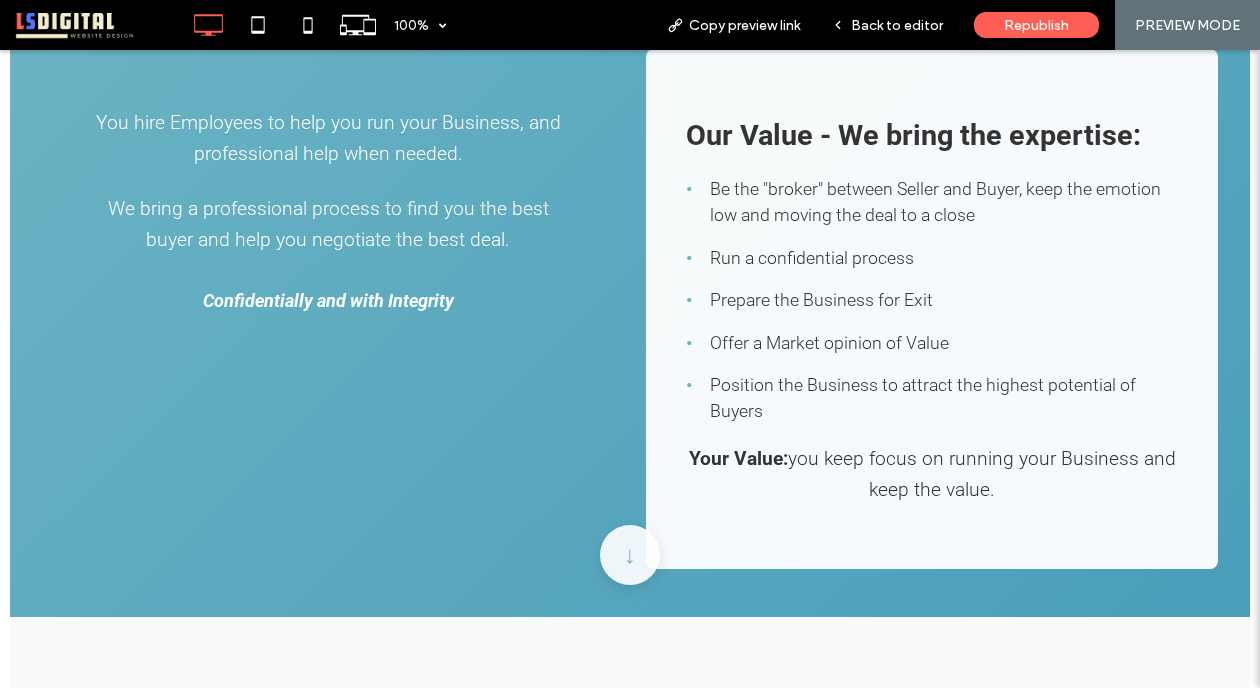 scroll, scrollTop: 1063, scrollLeft: 0, axis: vertical 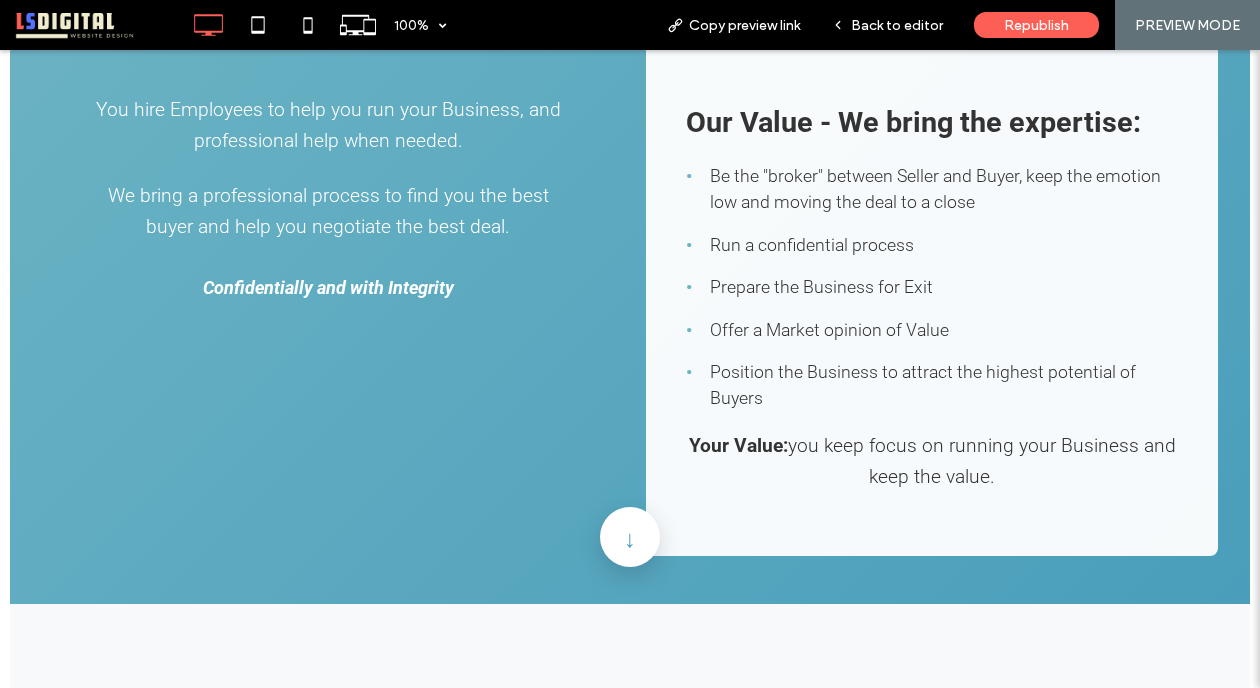 click at bounding box center (630, 538) 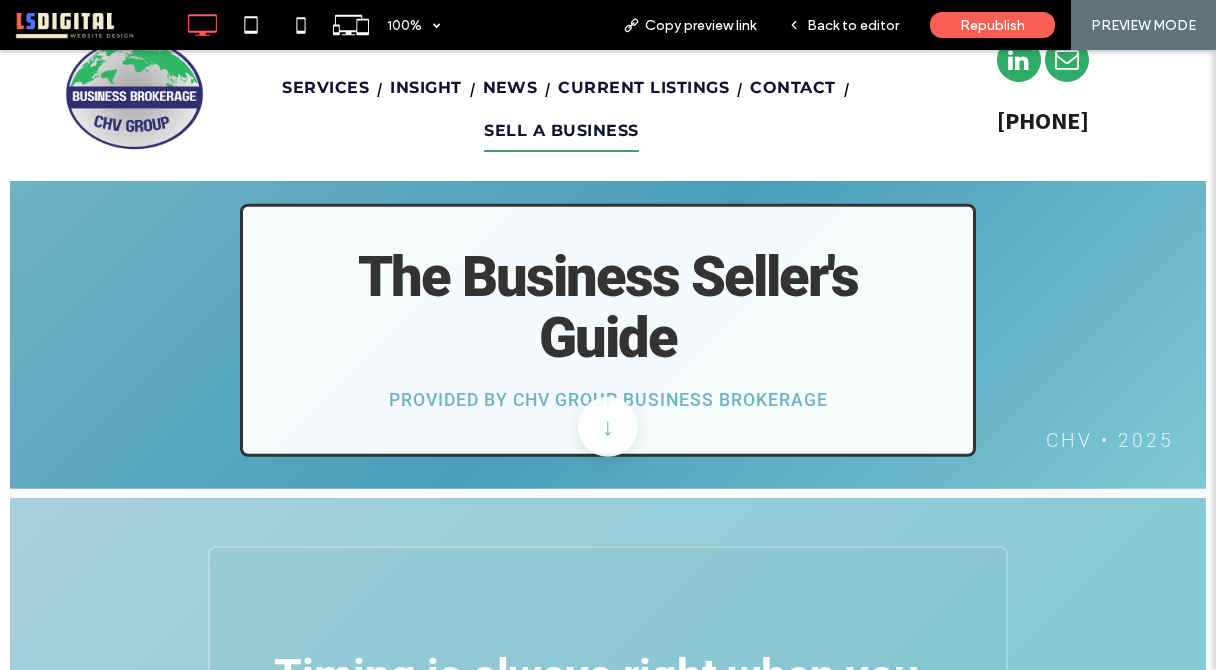 scroll, scrollTop: 0, scrollLeft: 0, axis: both 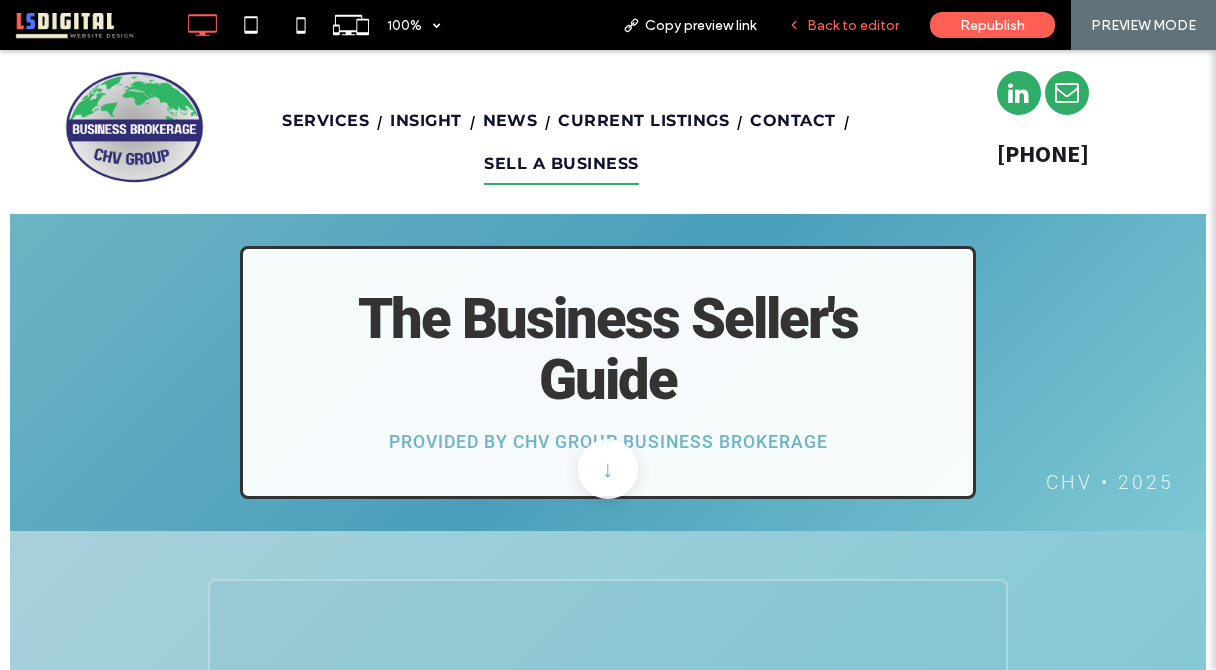 click on "Back to editor" at bounding box center [843, 25] 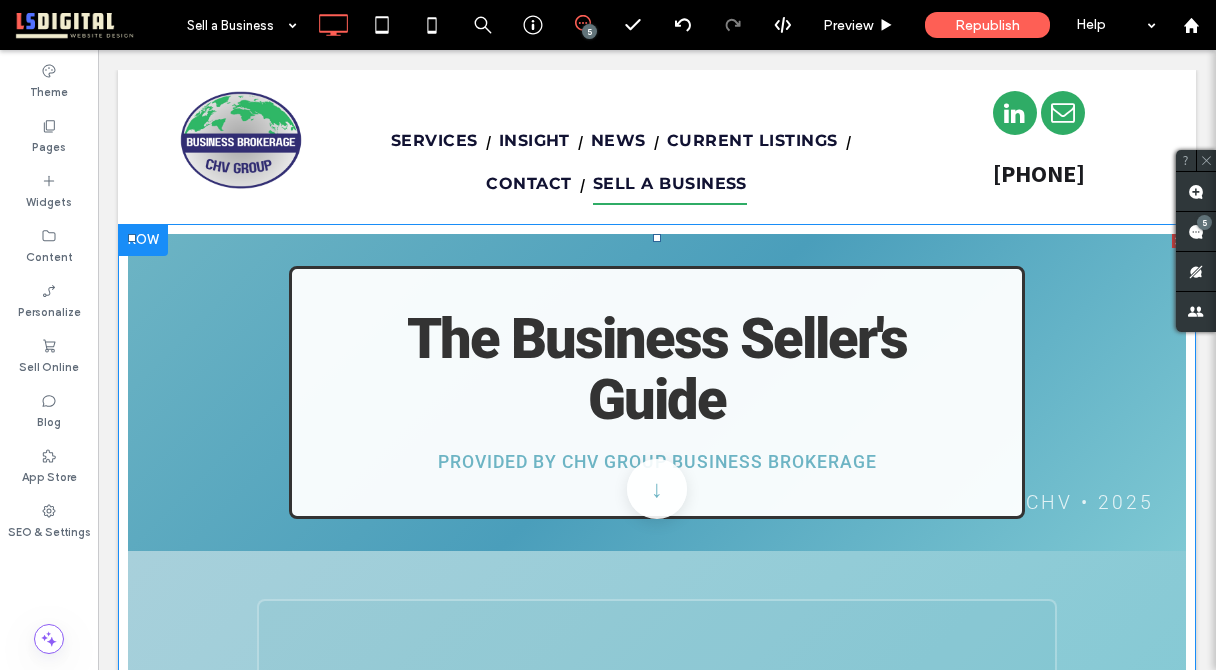 click at bounding box center [657, 3160] 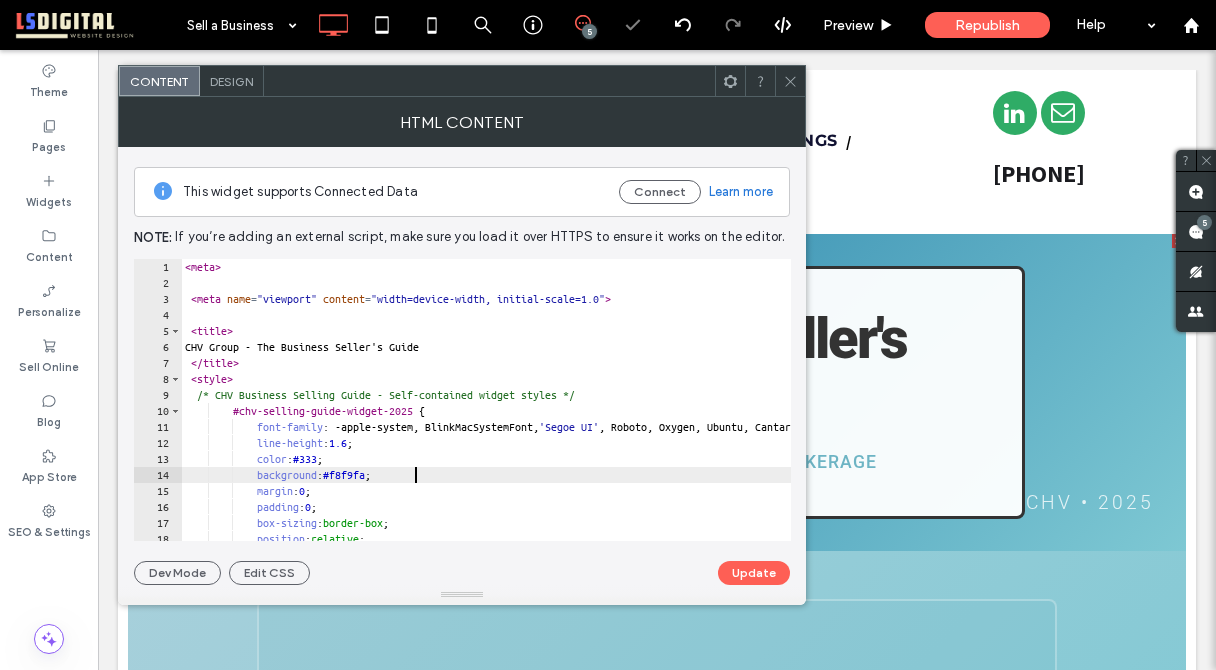 click on "< meta > < meta name = "viewport" content = "width=device-width, initial-scale=1.0" > < title > [COMPANY] - The Business Seller's Guide < / title > < style > /* CHV Business Selling Guide - Self-contained widget styles */ #chv-selling-guide-widget-2025 { font-family : -apple-system, BlinkMacSystemFont, ' Segoe UI ' , Roboto, Oxygen, Ubuntu, Cantarell, sans-serif !important; line-height : 1.6 ; color : #333 ; background : #f8f9fa ; margin : 0 ; padding : 0 ; box-sizing : border-box ; position : relative ; z-index : 1 ;"}" at bounding box center (858, 416) 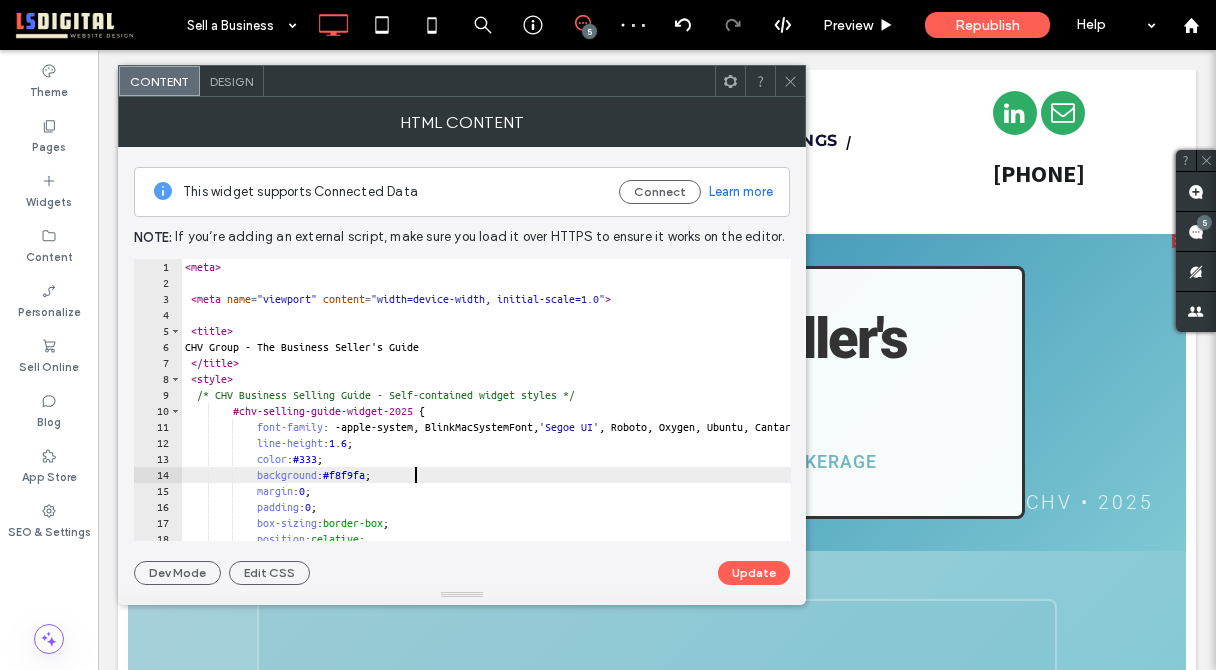 type on "**********" 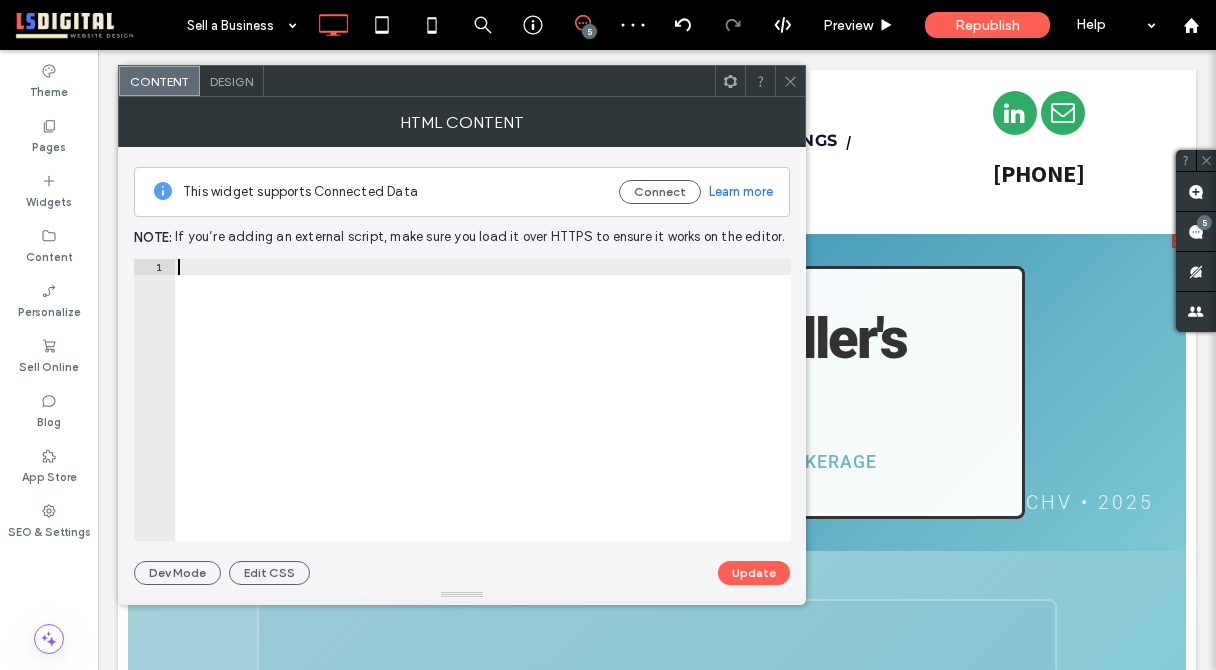 paste on "*******" 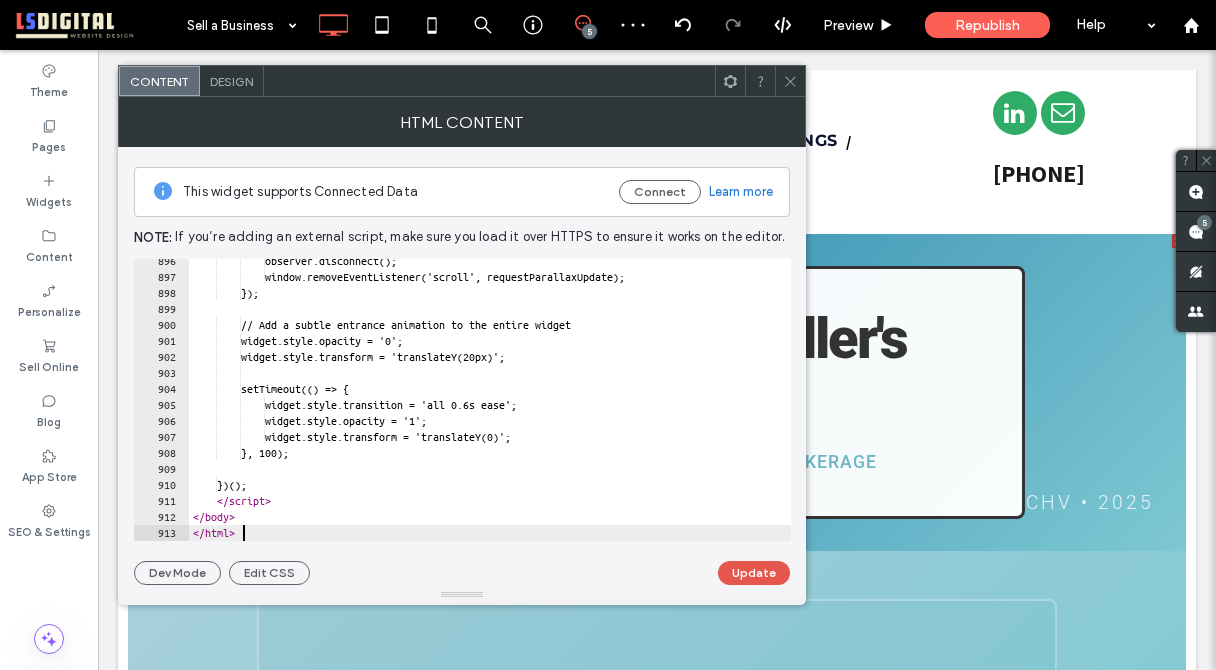click on "Update" at bounding box center (754, 573) 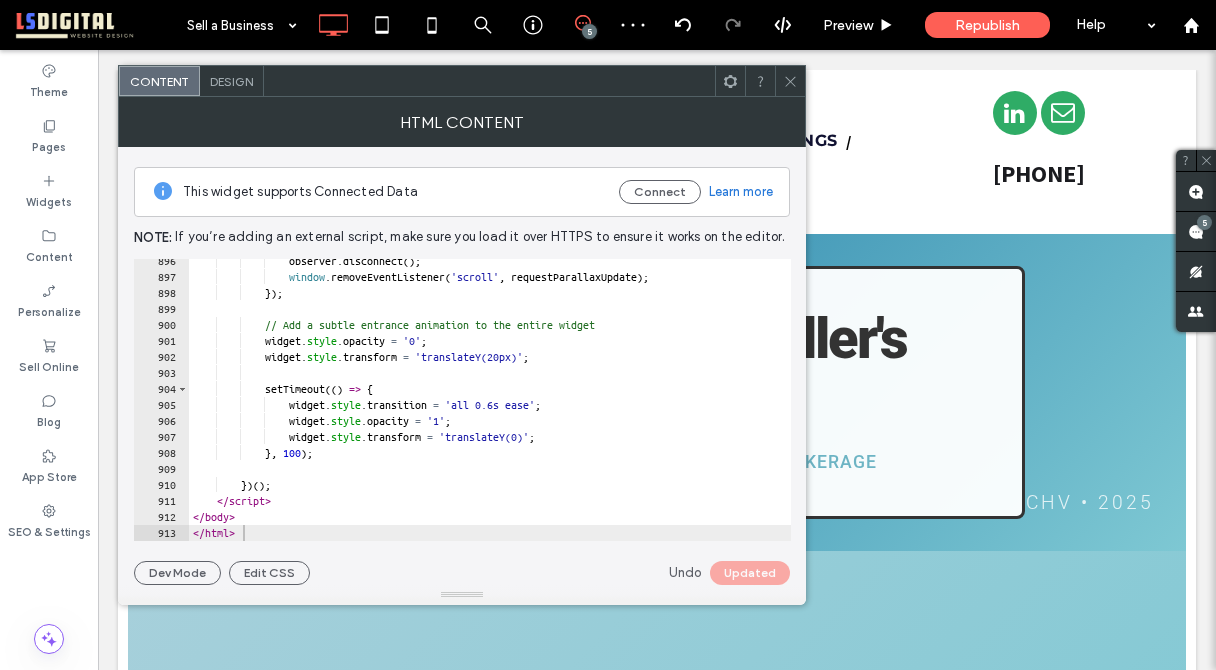 click on "Content Design" at bounding box center (462, 81) 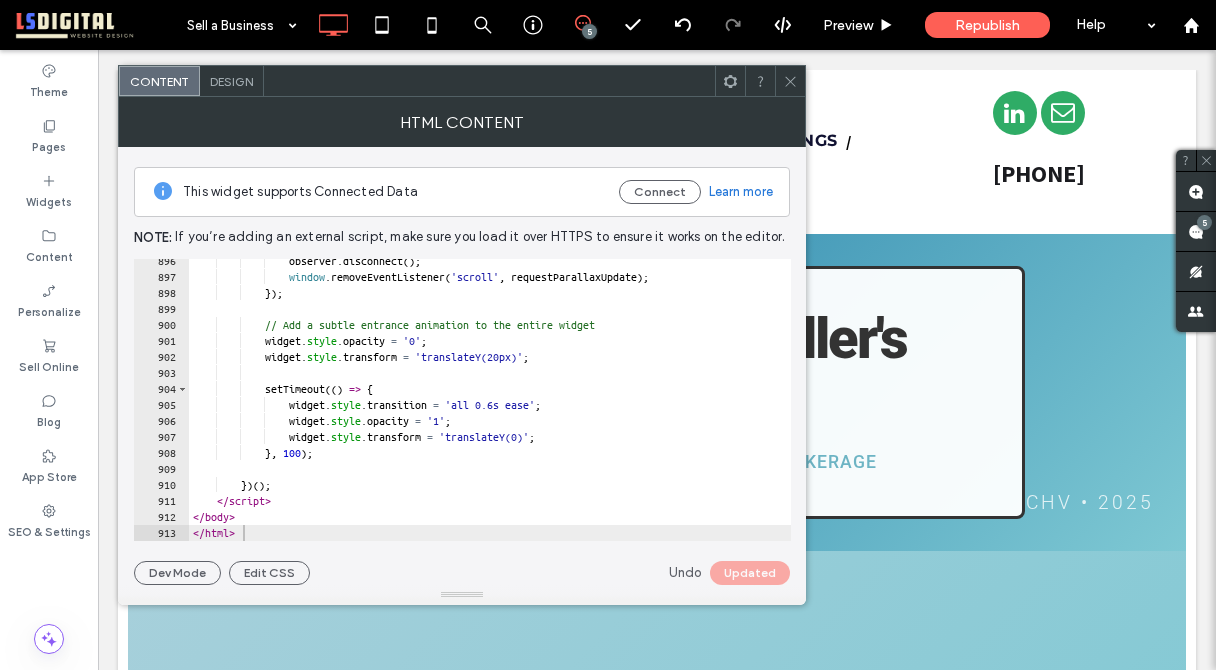 click 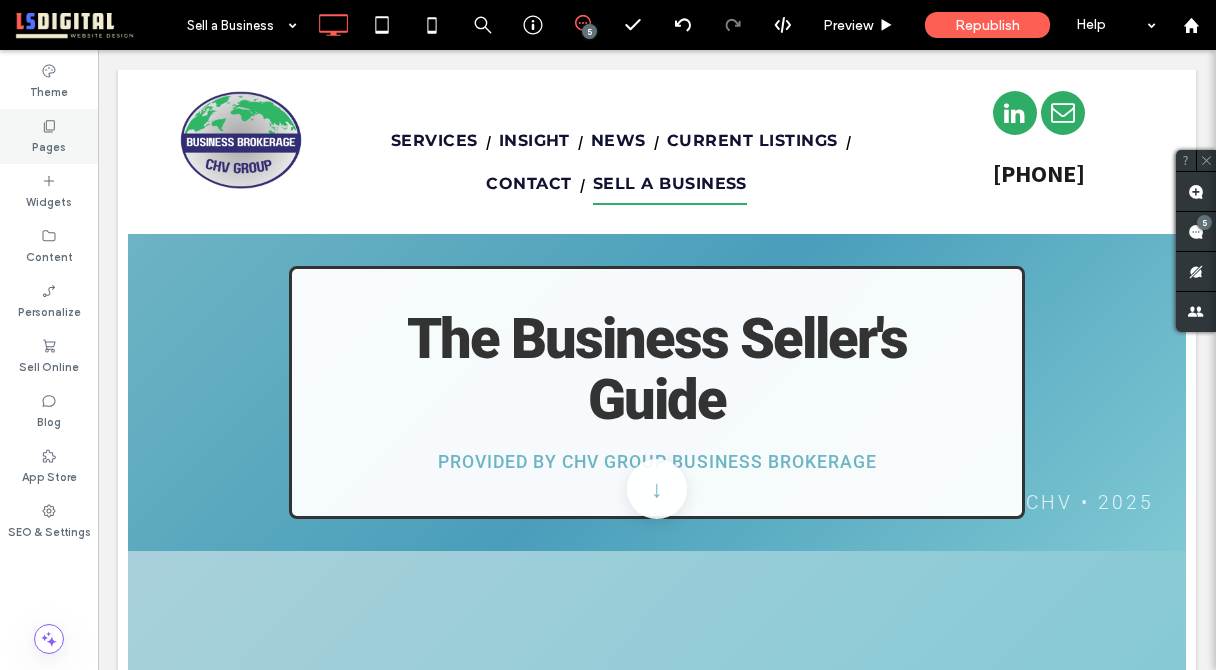 click on "Pages" at bounding box center (49, 136) 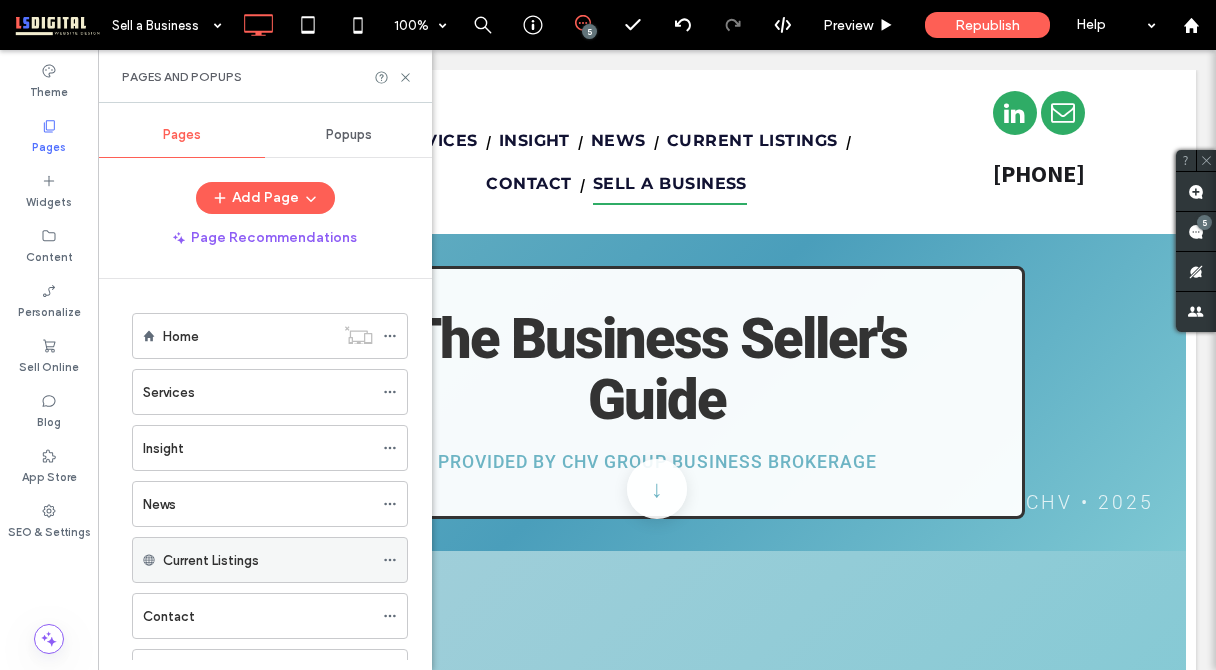 scroll, scrollTop: 234, scrollLeft: 0, axis: vertical 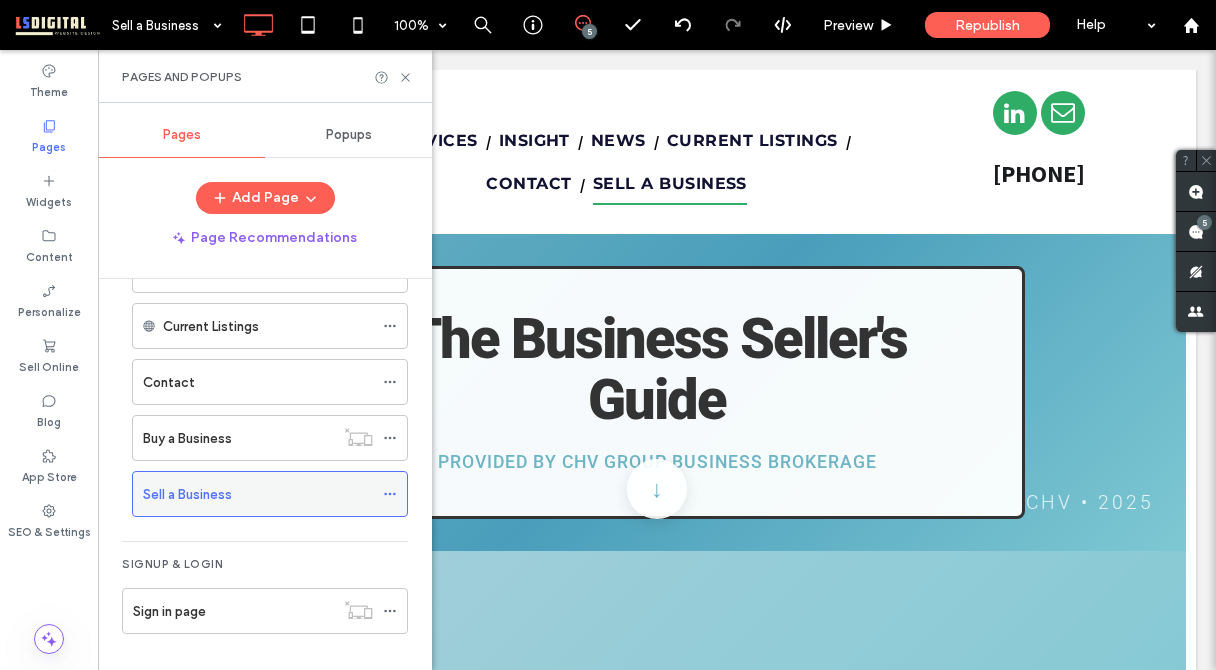 click 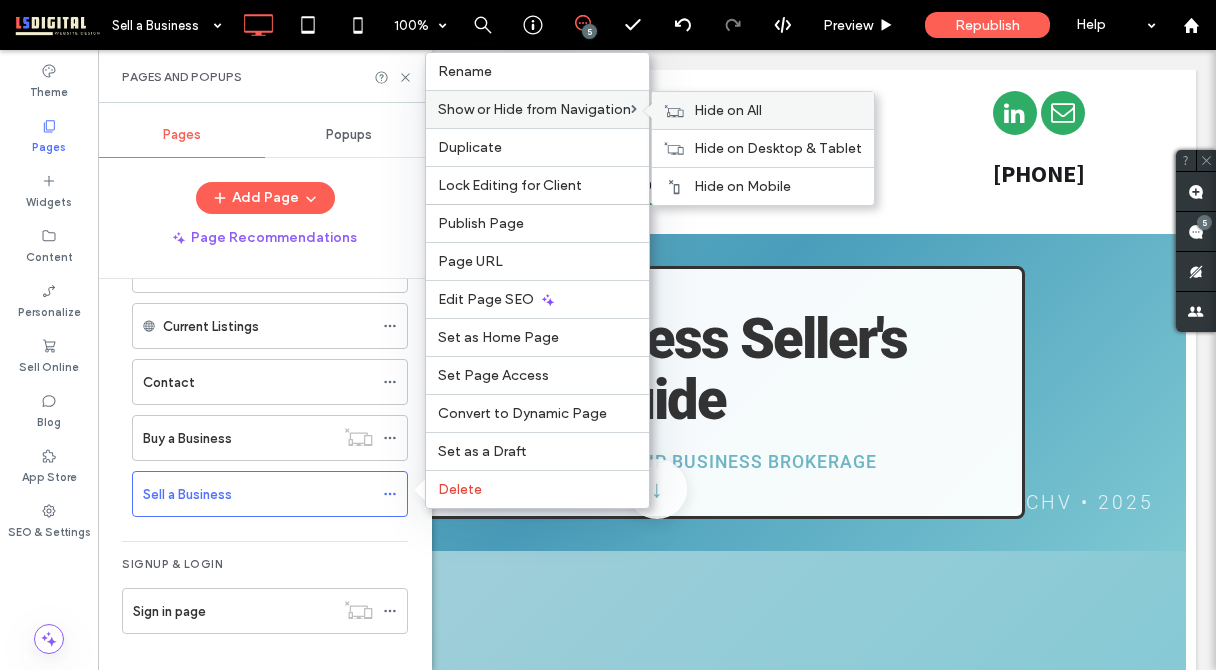 click on "Hide on All" at bounding box center [728, 110] 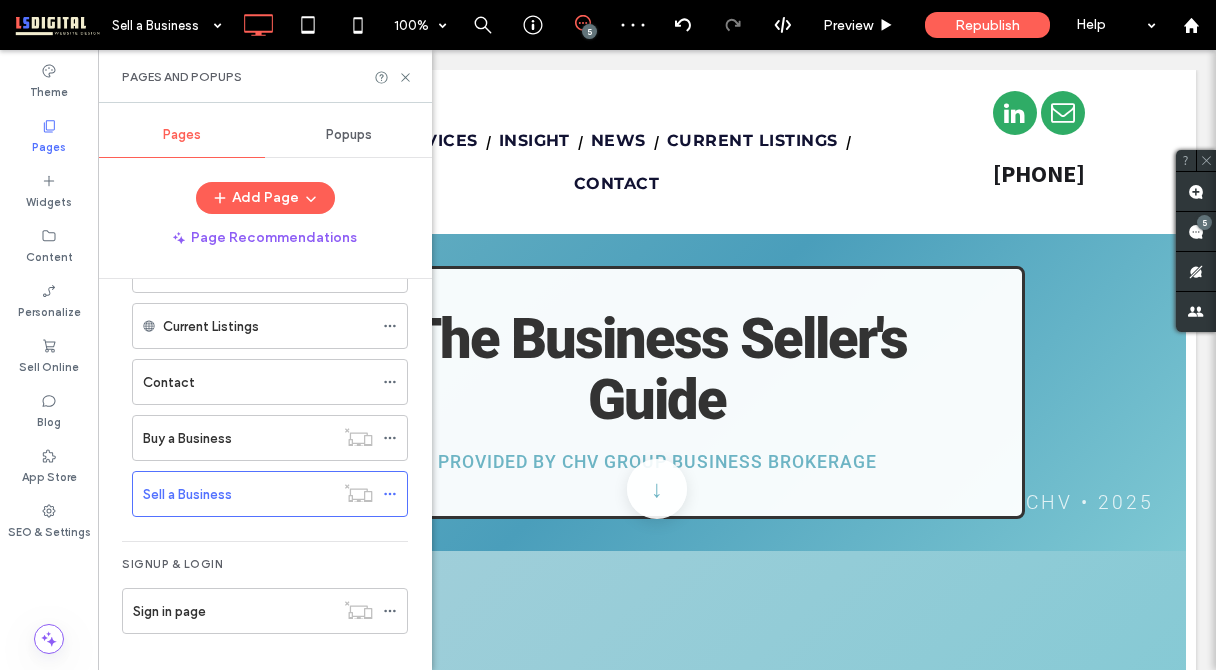 click on "Pages and Popups" at bounding box center (265, 76) 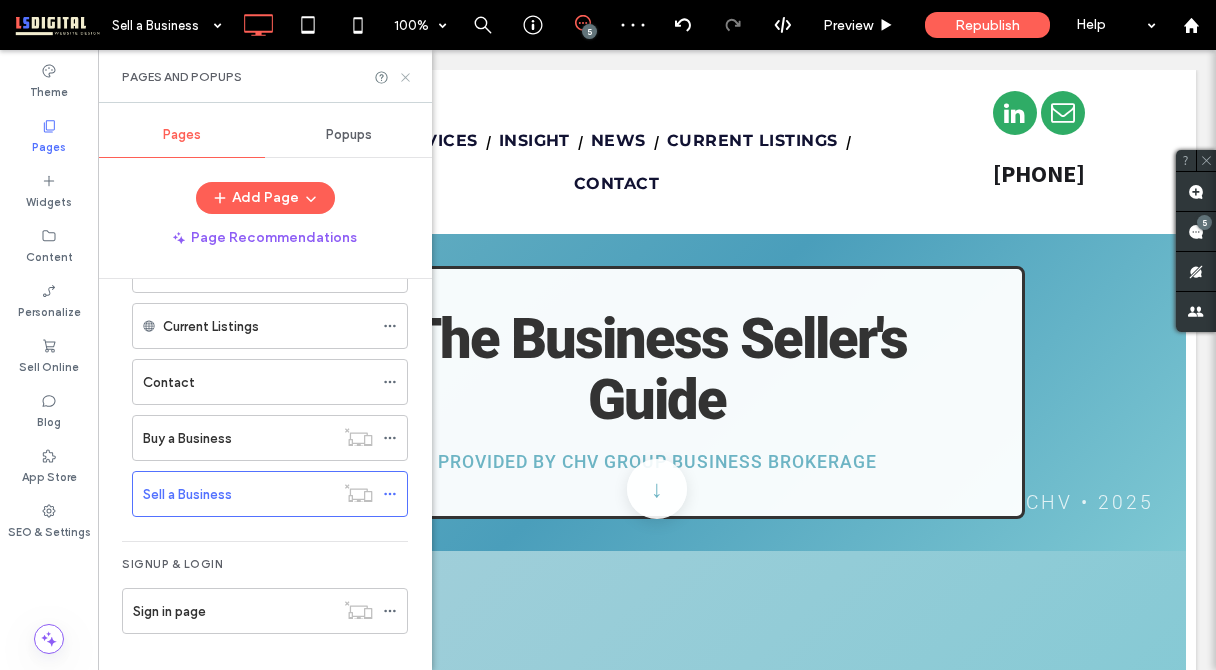 click 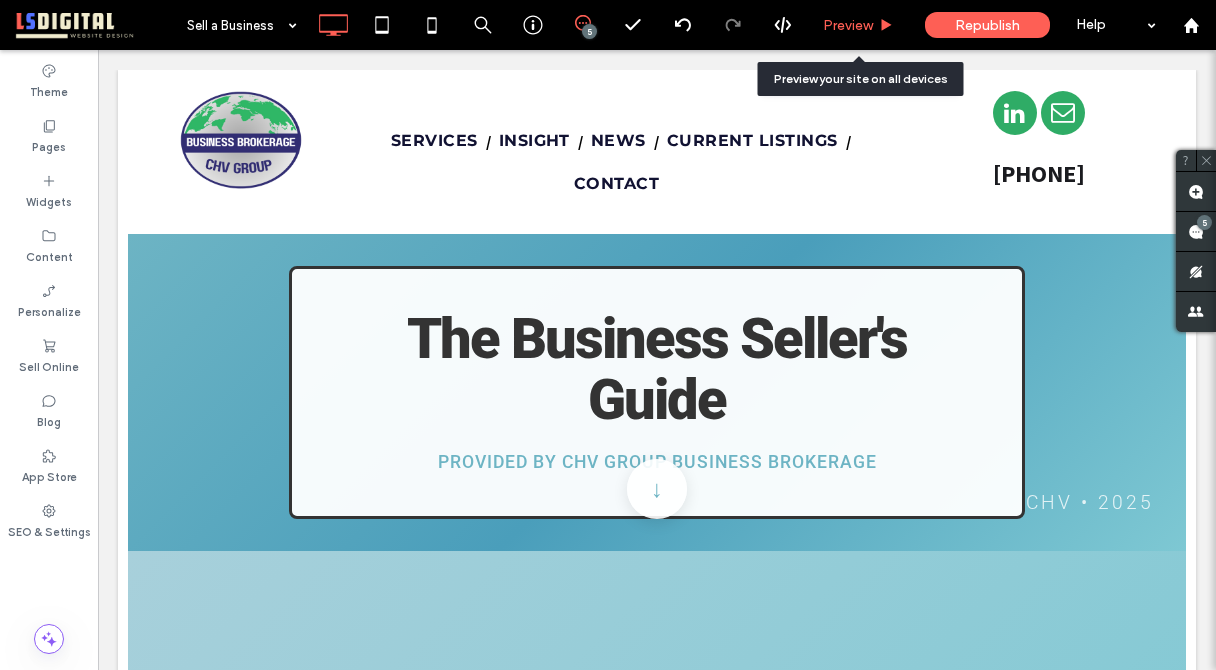 click on "Preview" at bounding box center (848, 25) 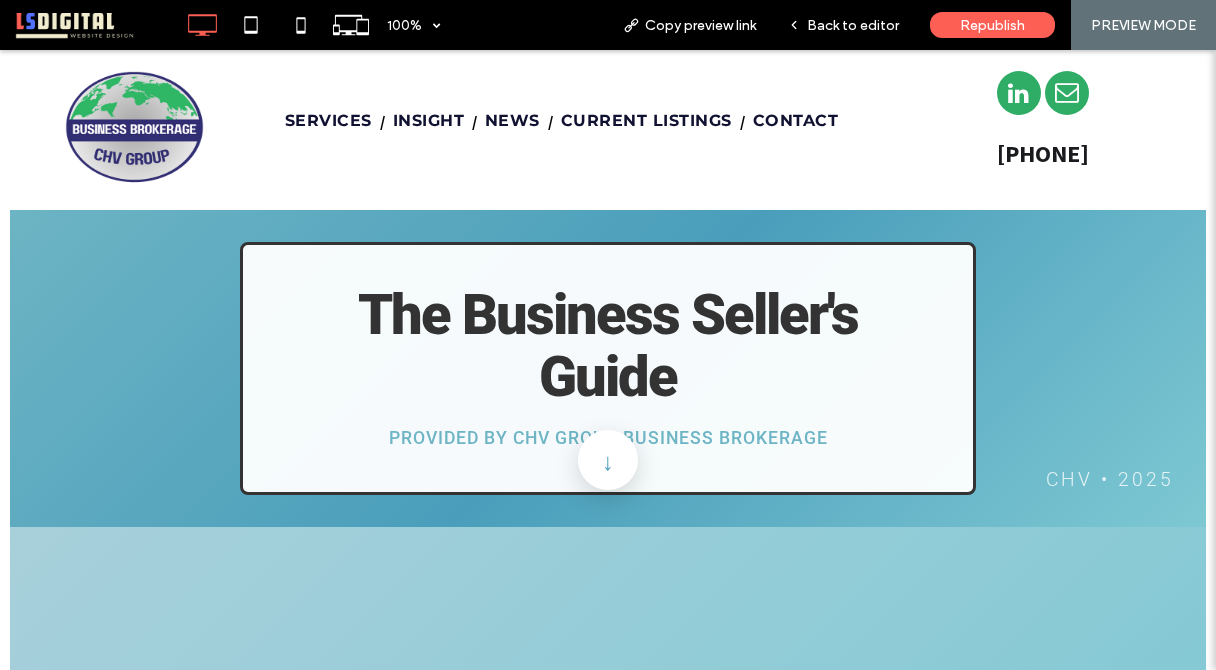 click at bounding box center [608, 460] 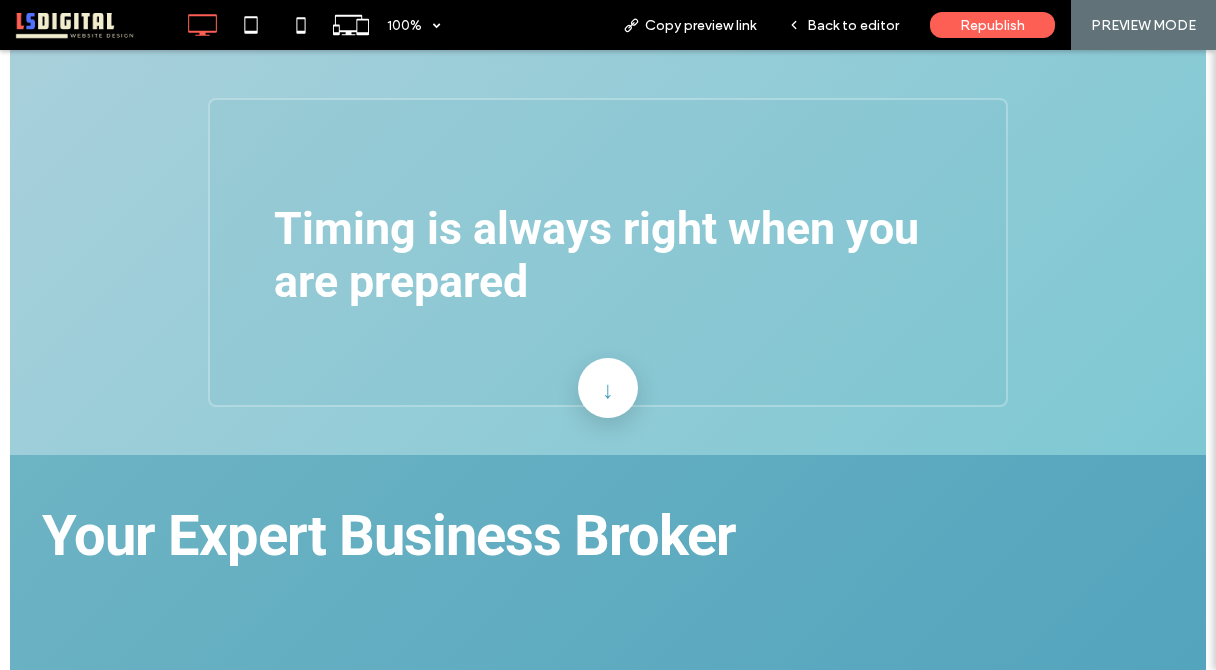 click at bounding box center [608, 393] 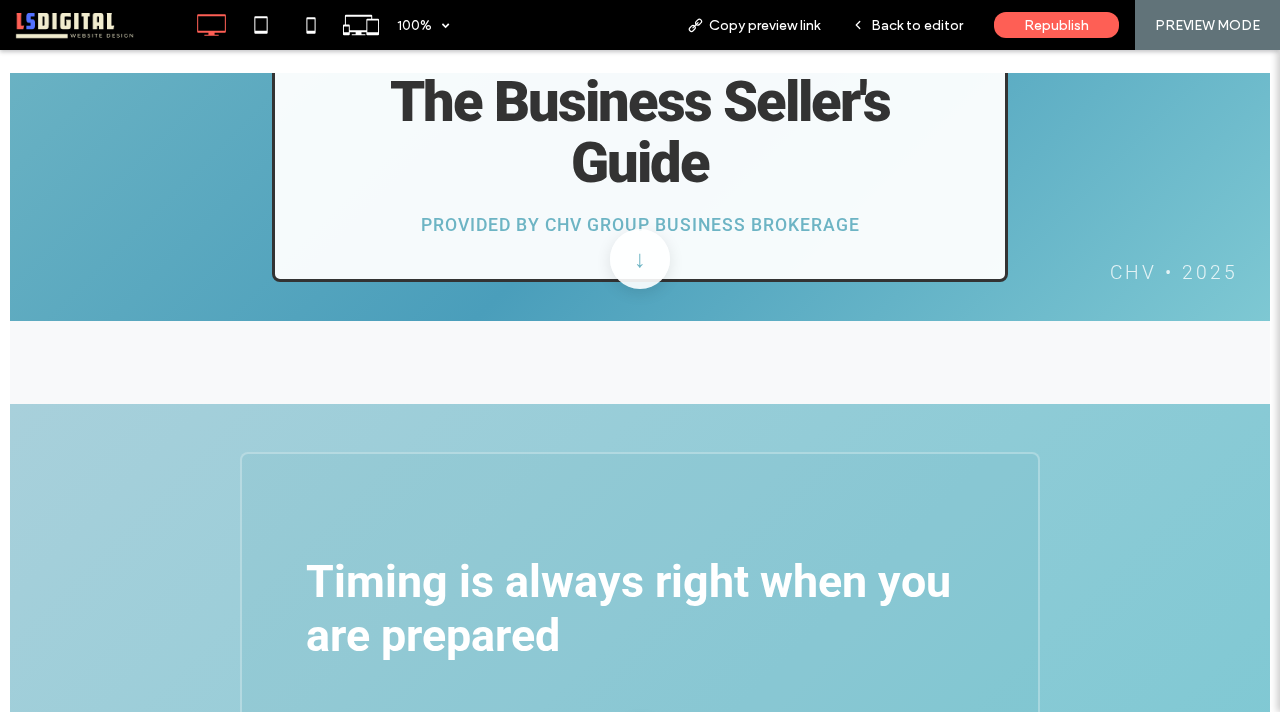 scroll, scrollTop: 0, scrollLeft: 0, axis: both 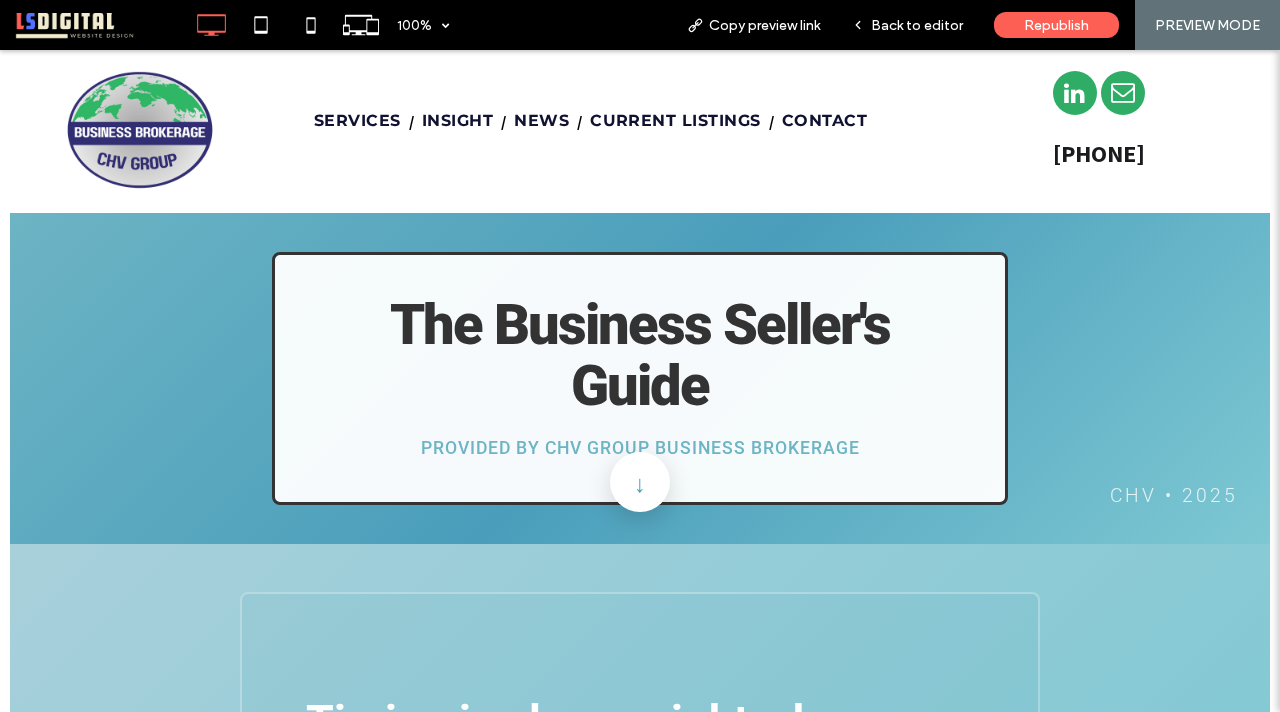 click at bounding box center (640, 479) 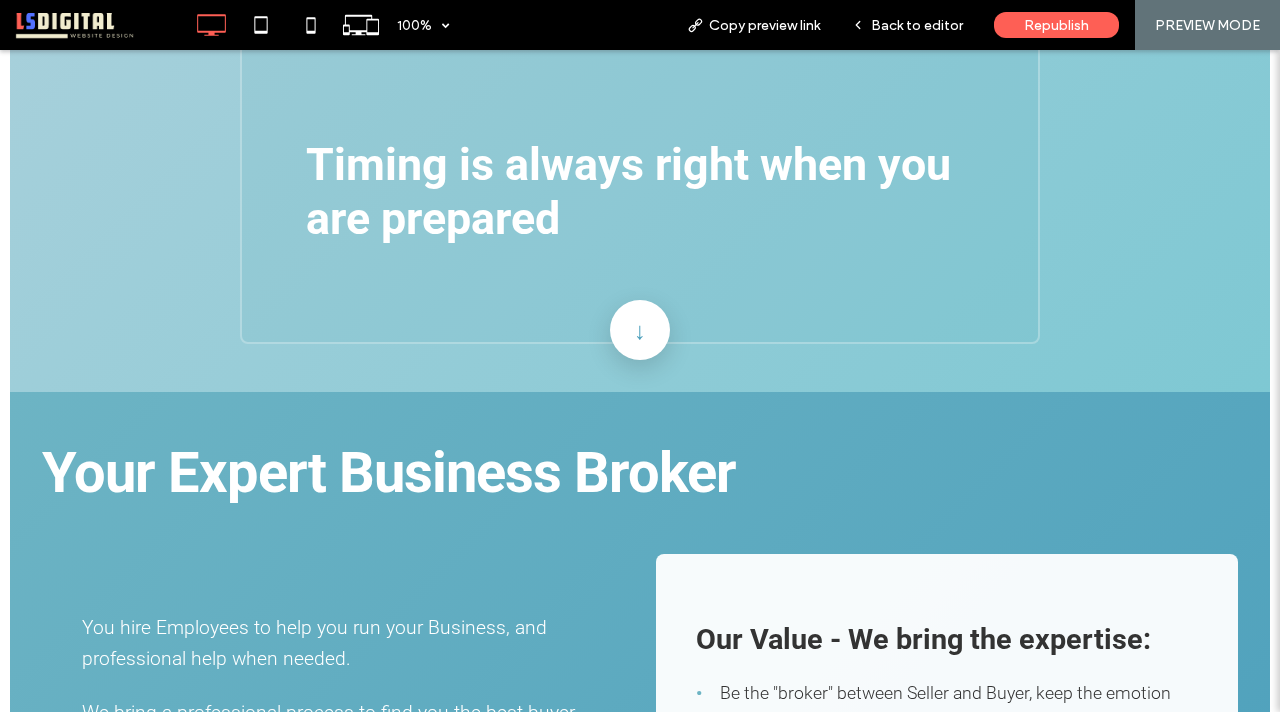 click at bounding box center (640, 325) 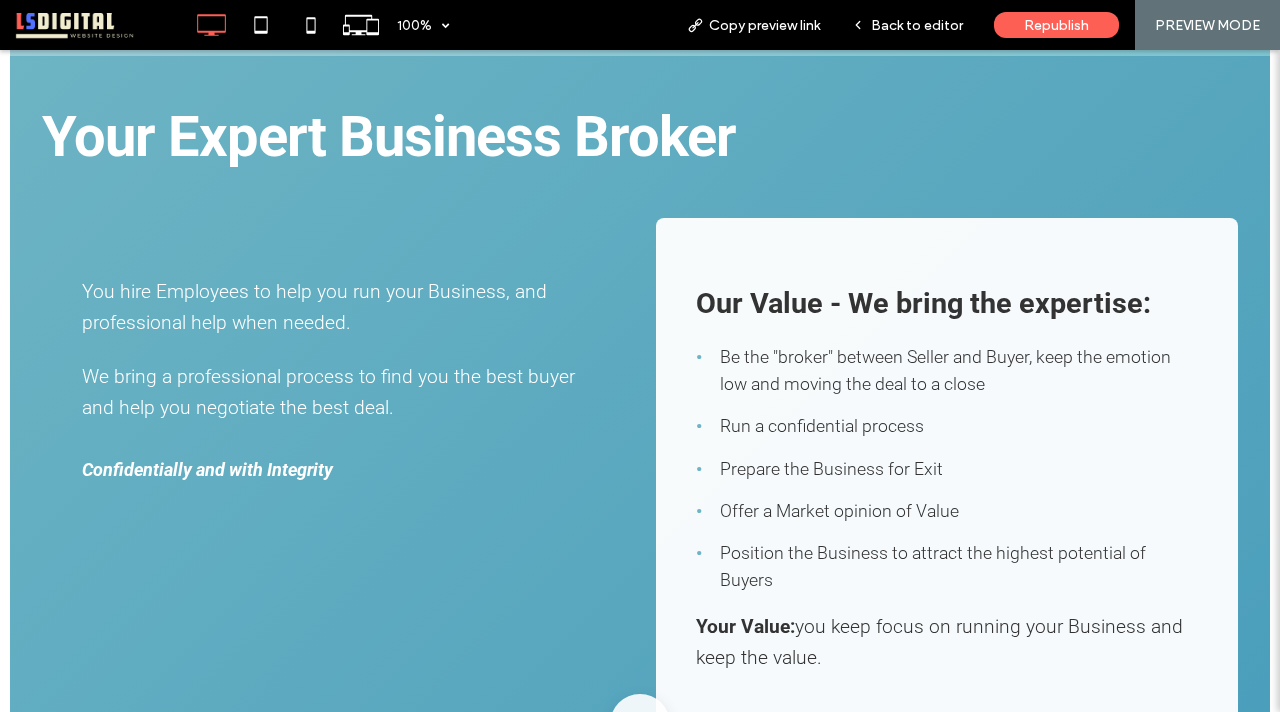 scroll, scrollTop: 898, scrollLeft: 0, axis: vertical 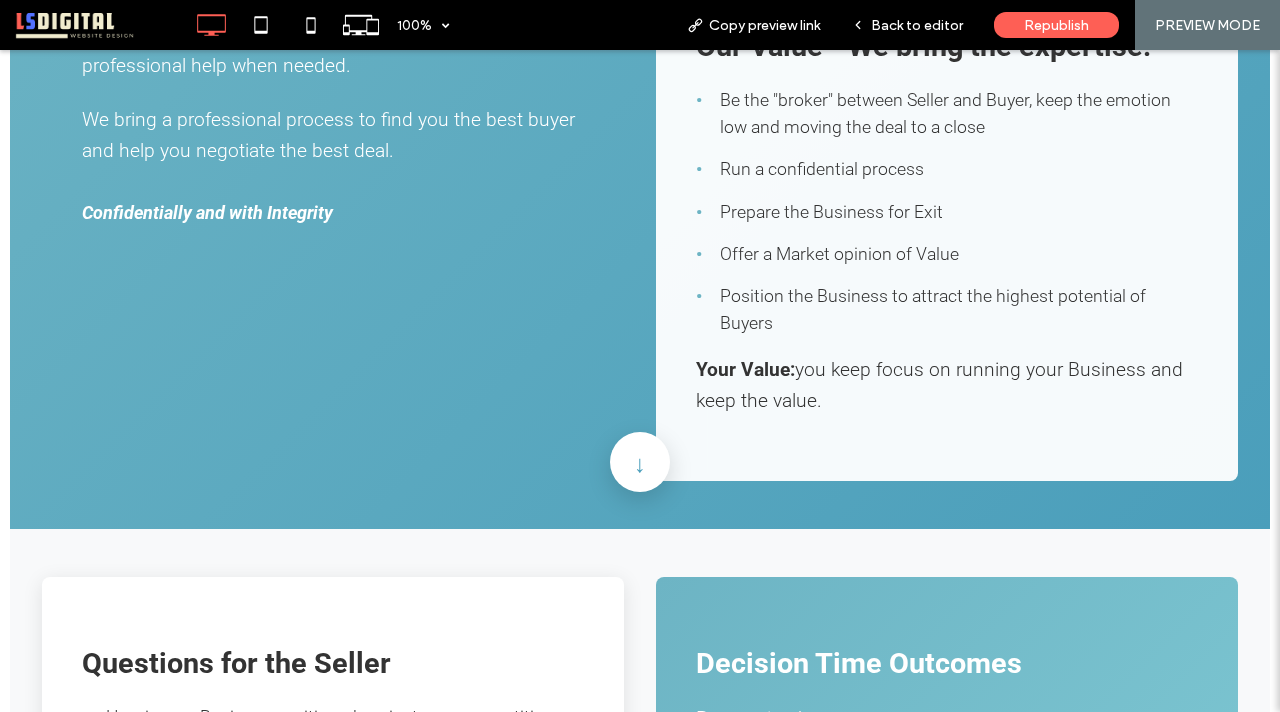 click at bounding box center (640, 462) 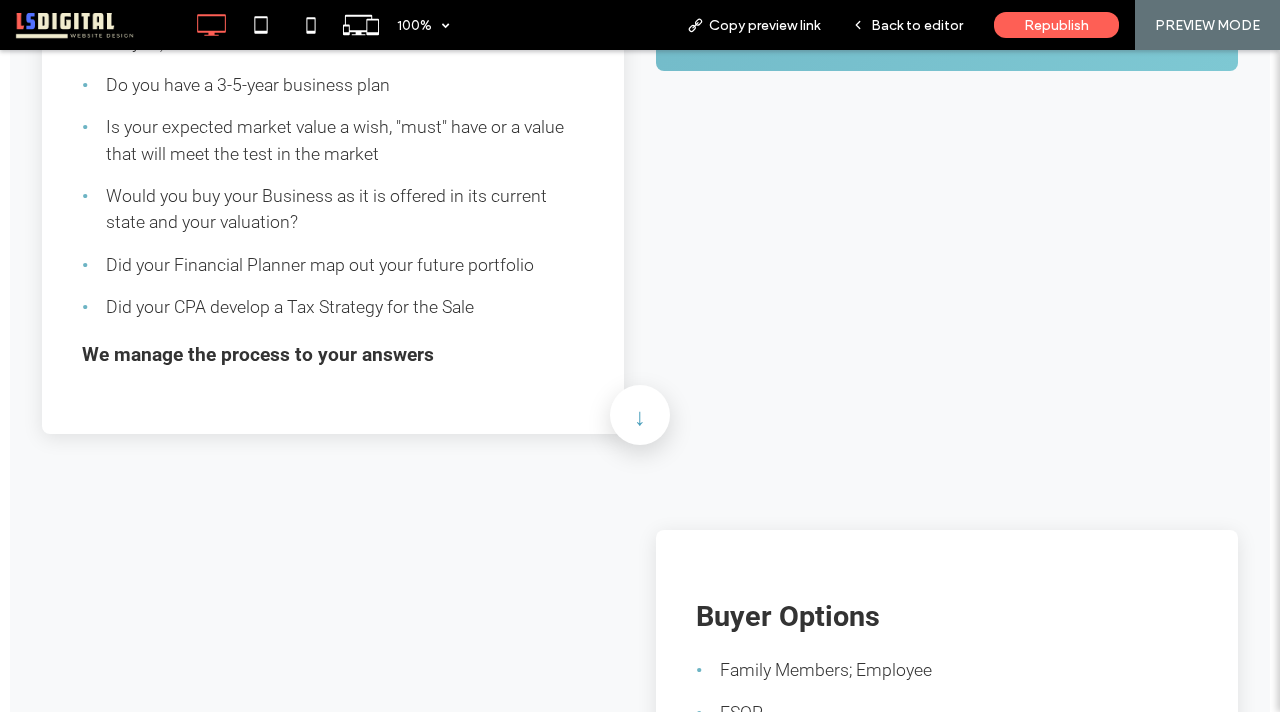 click at bounding box center [640, 415] 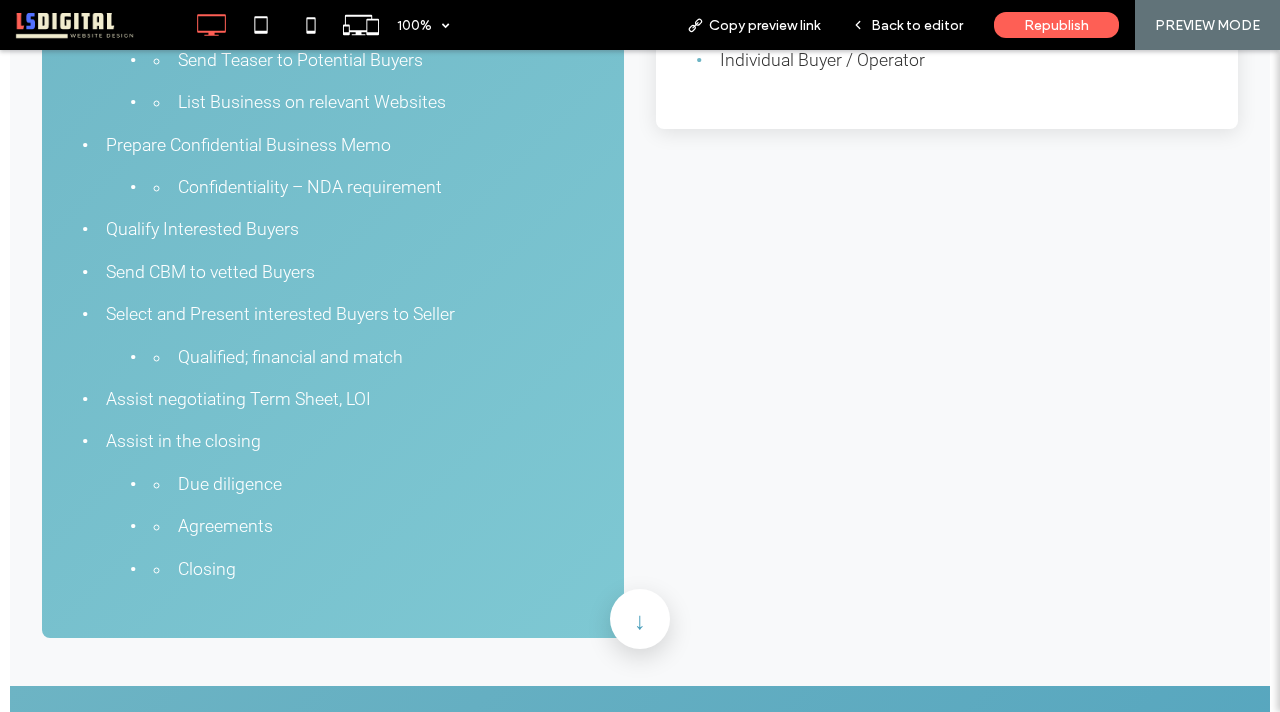 click at bounding box center (640, 619) 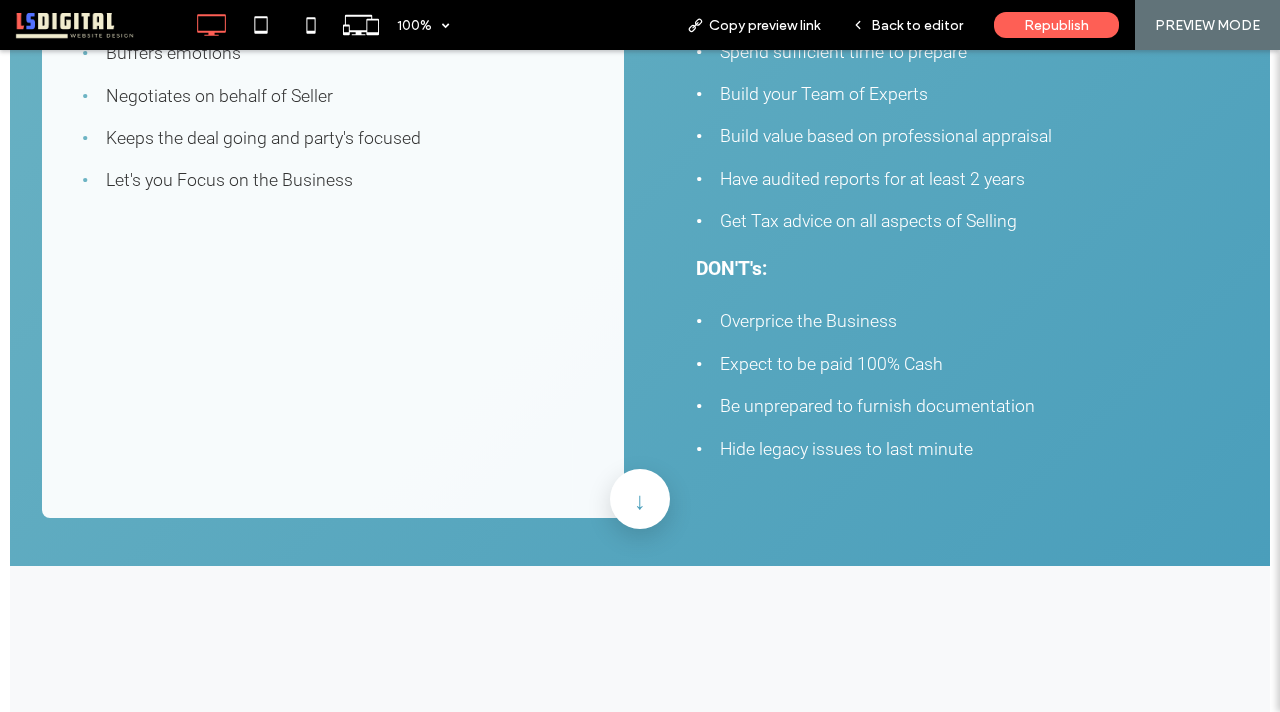 click at bounding box center (640, 499) 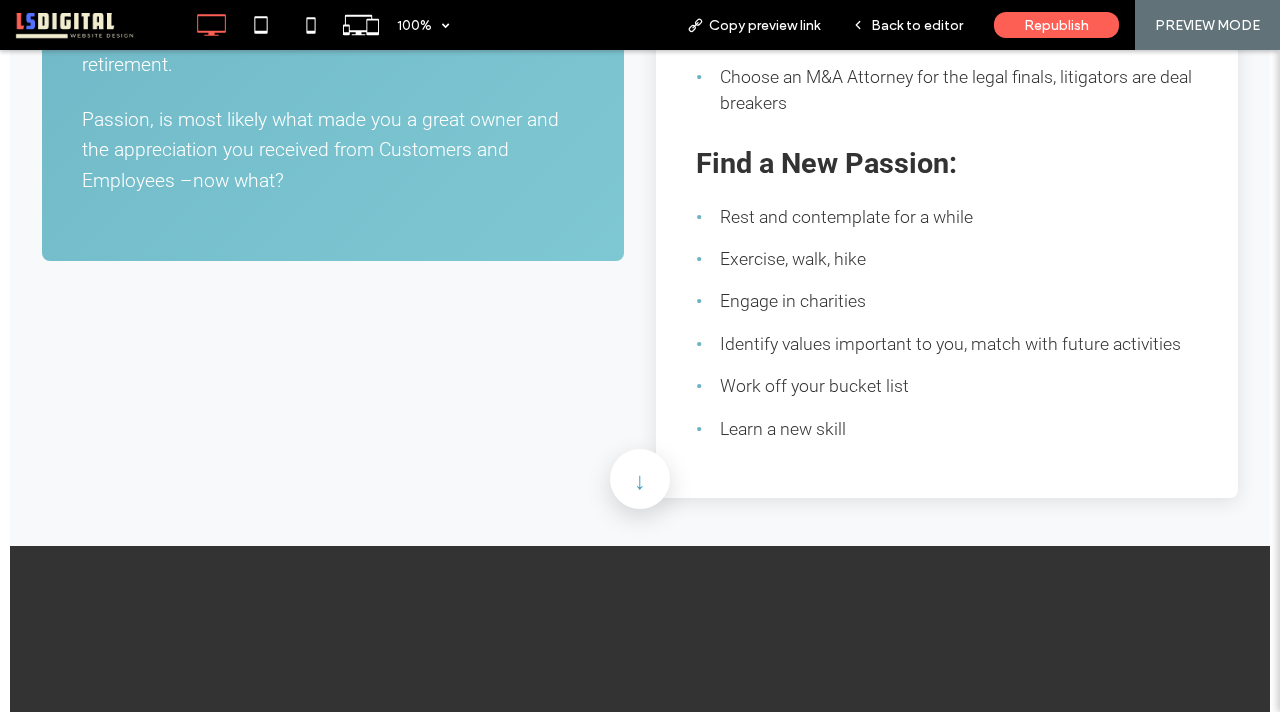click at bounding box center (640, 479) 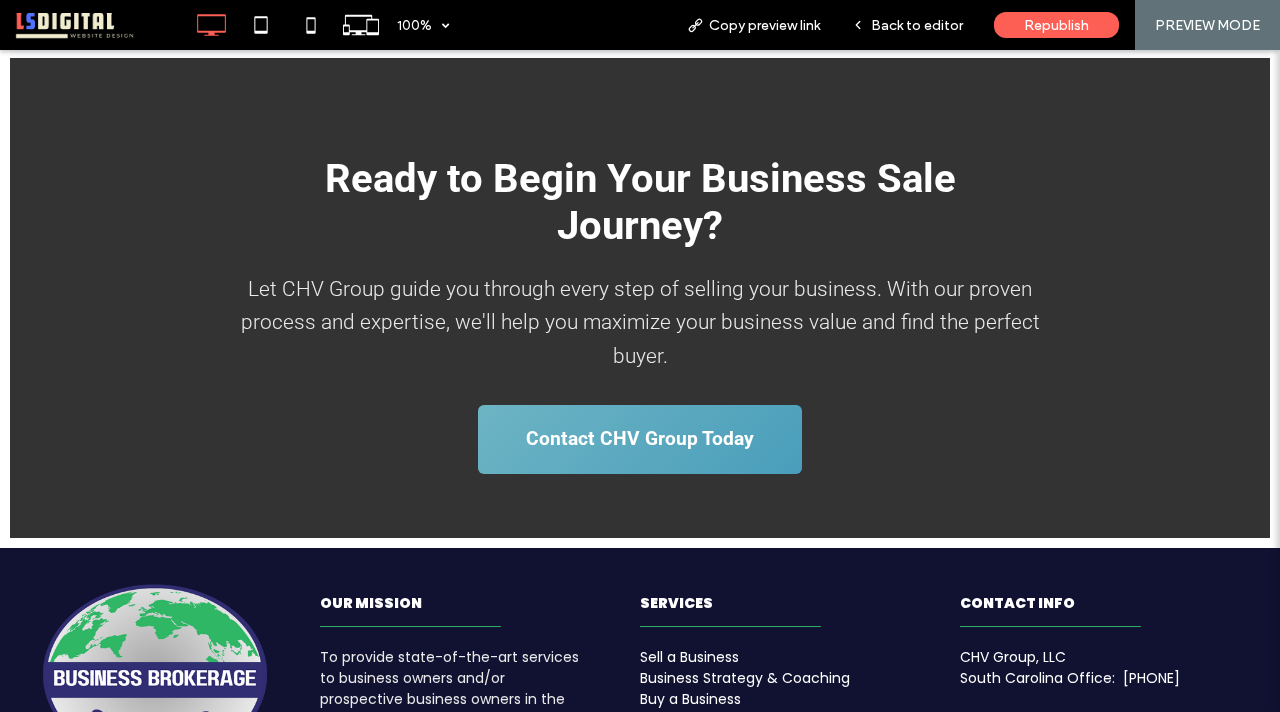 scroll, scrollTop: 5350, scrollLeft: 0, axis: vertical 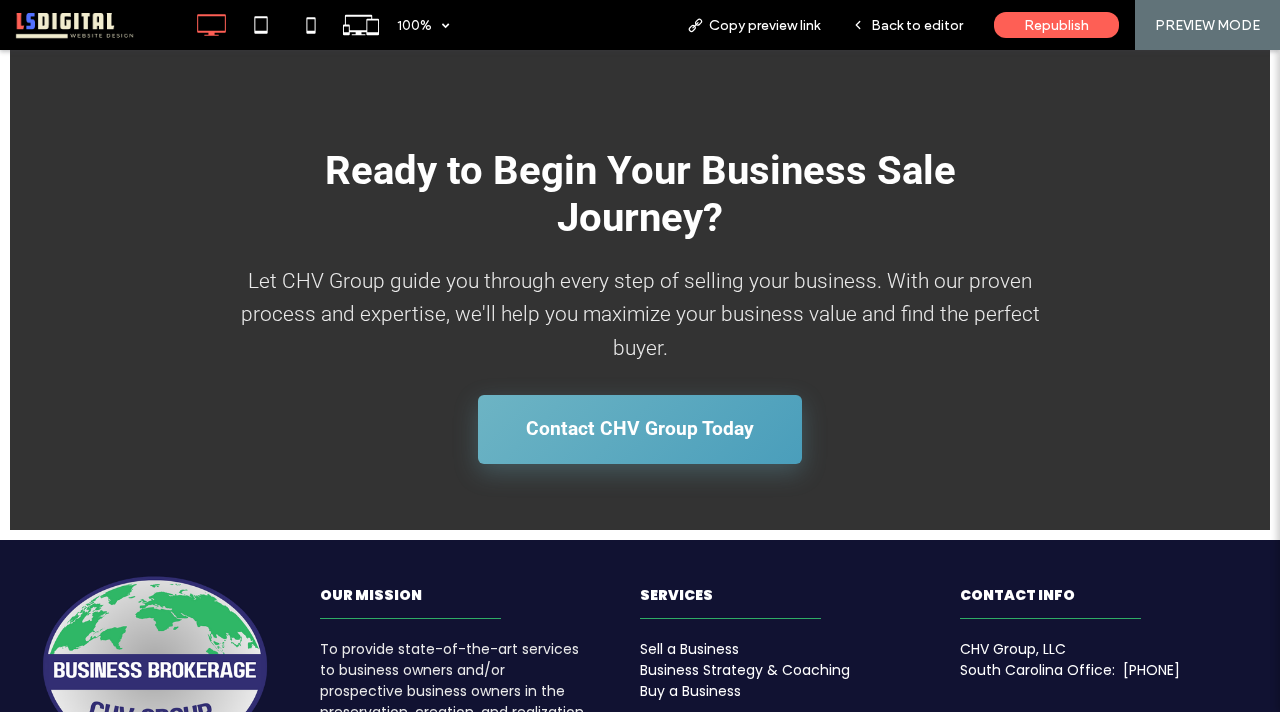 click on "Contact CHV Group Today" at bounding box center (640, 429) 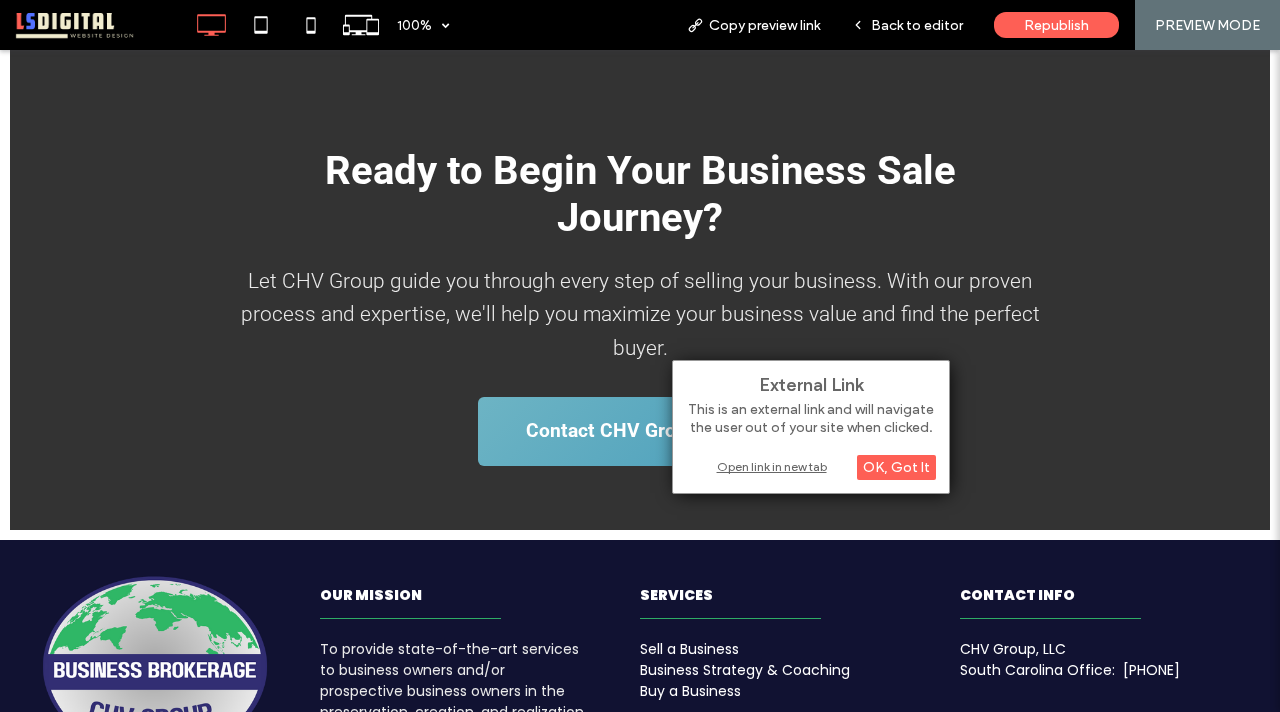 click on "Open link in new tab" at bounding box center [811, 466] 